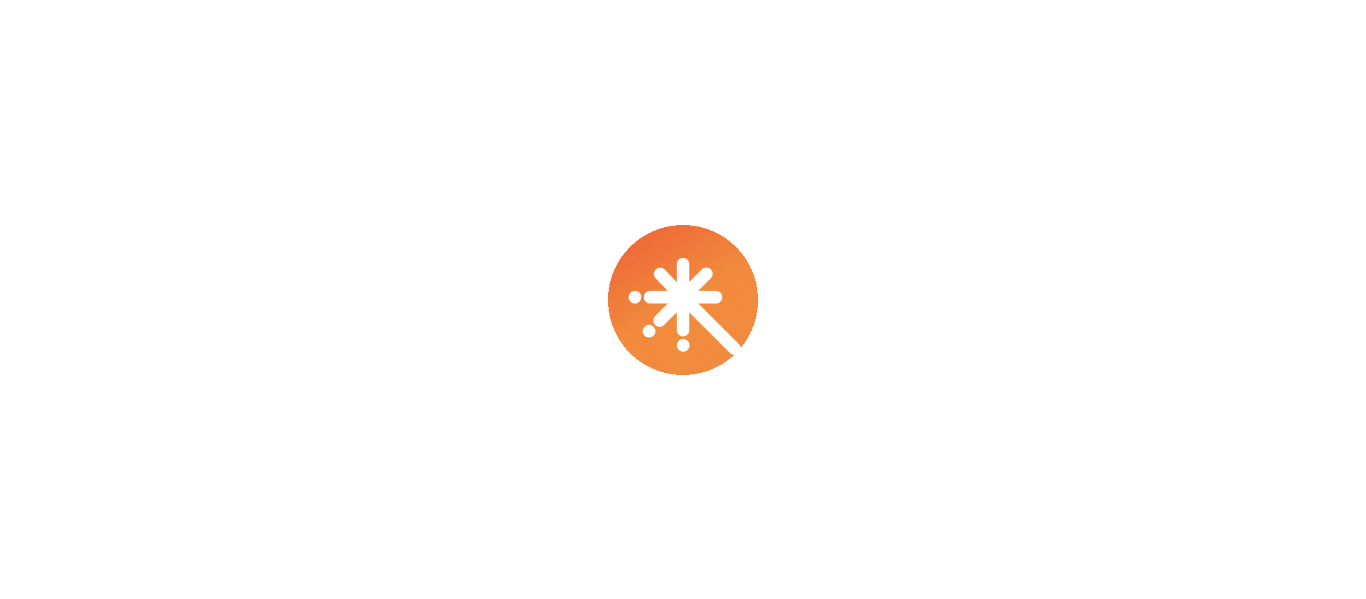 scroll, scrollTop: 0, scrollLeft: 0, axis: both 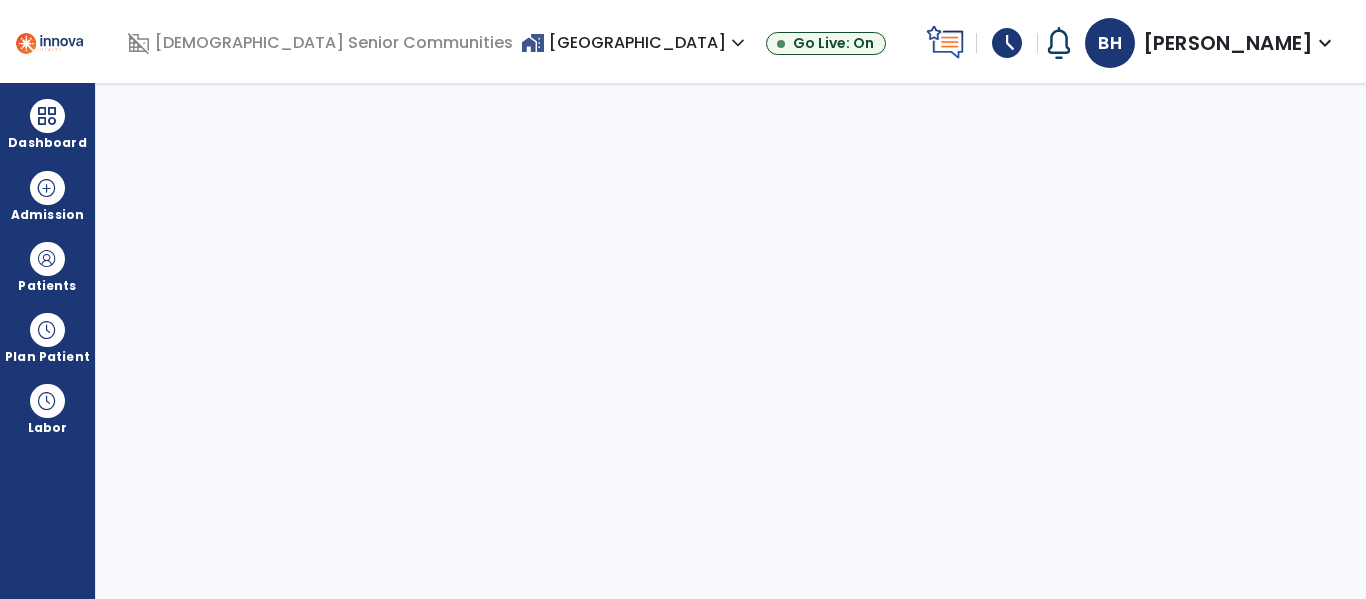select on "****" 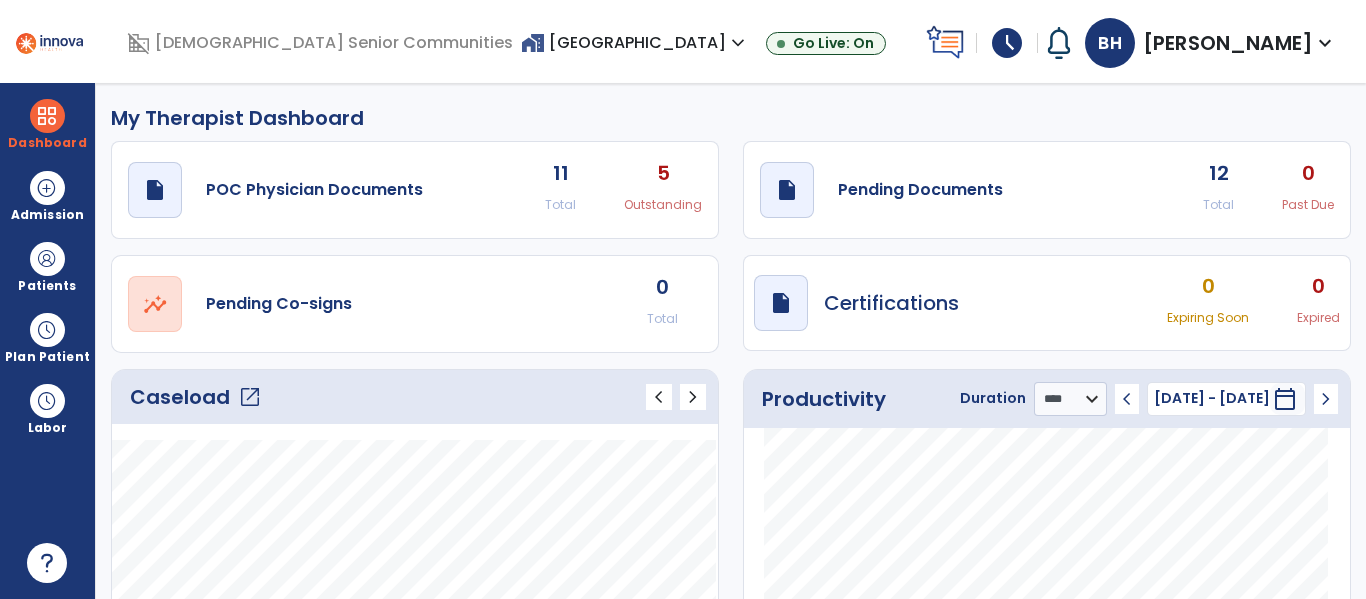 click on "open_in_new" 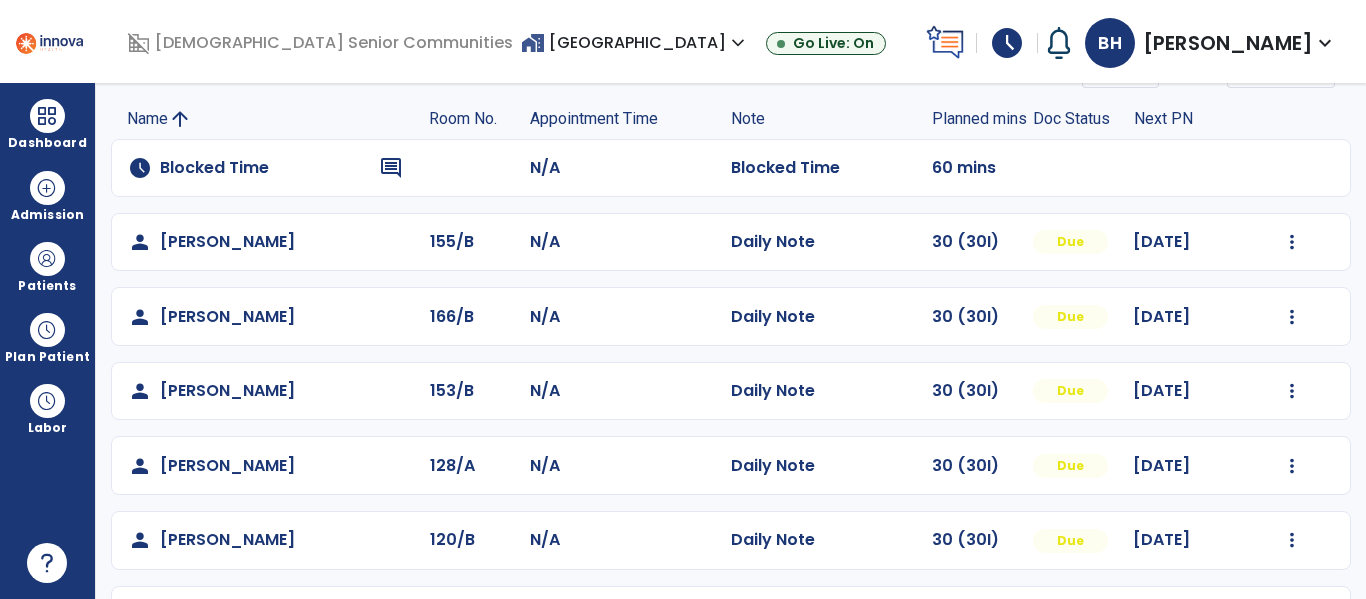 scroll, scrollTop: 129, scrollLeft: 0, axis: vertical 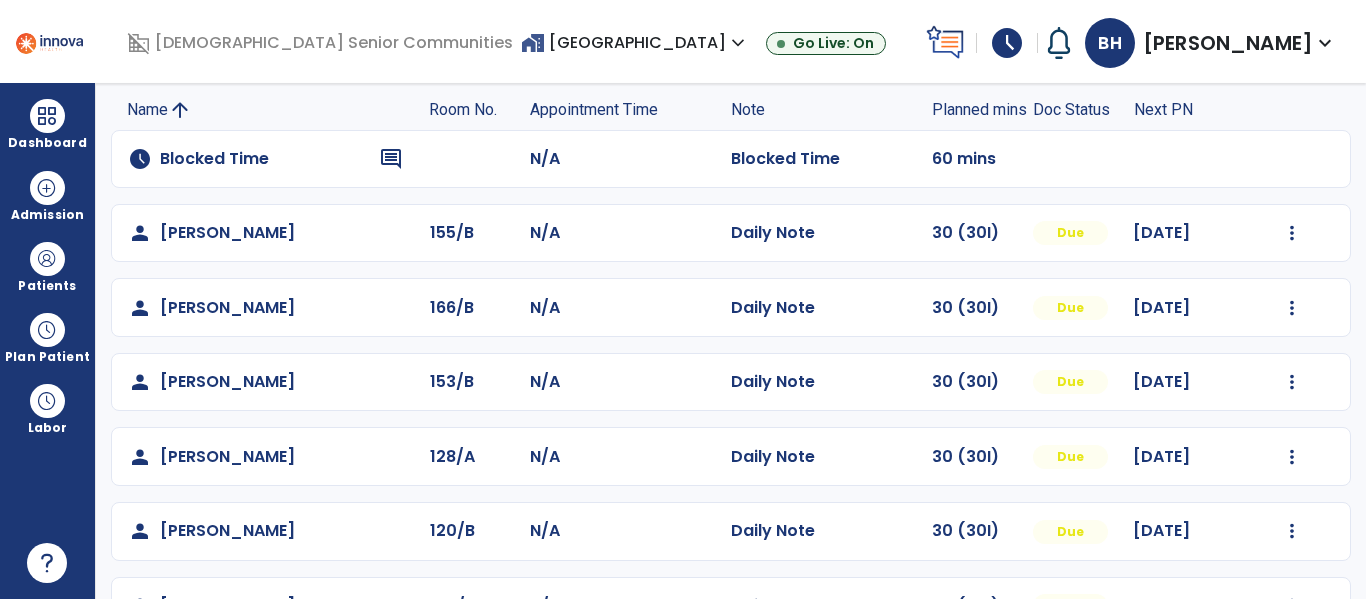 click on "Mark Visit As Complete   Reset Note   Open Document   G + C Mins" 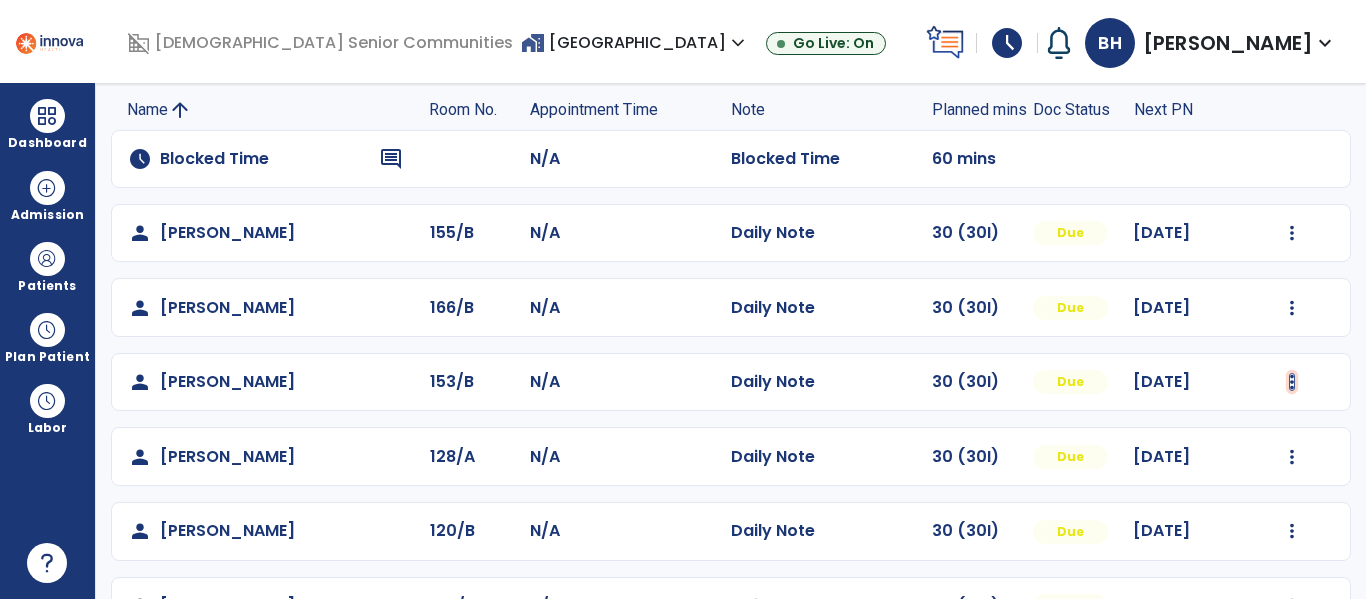 click at bounding box center (1292, 233) 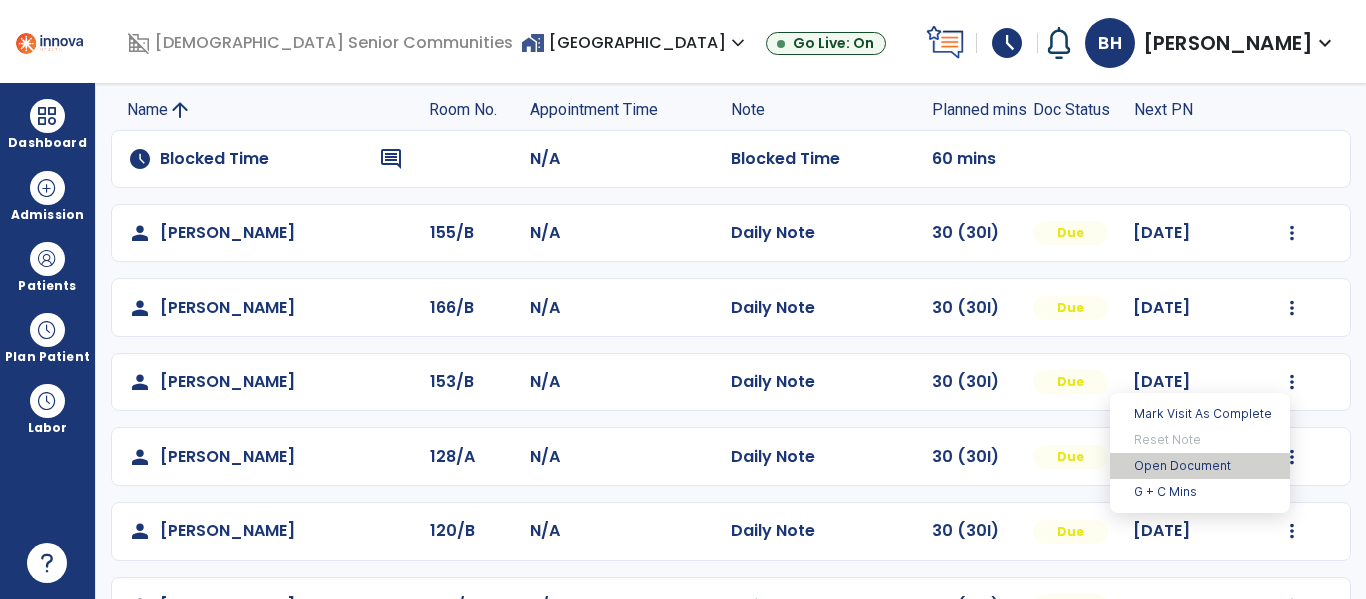 click on "Open Document" at bounding box center (1200, 466) 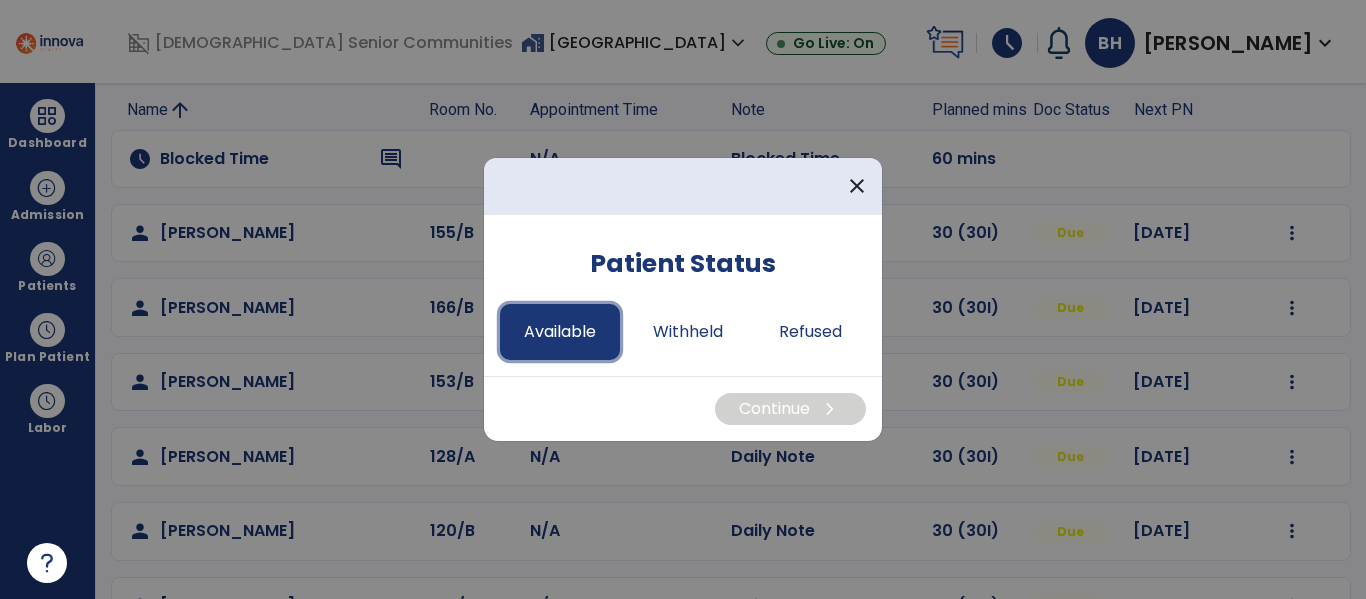 click on "Available" at bounding box center [560, 332] 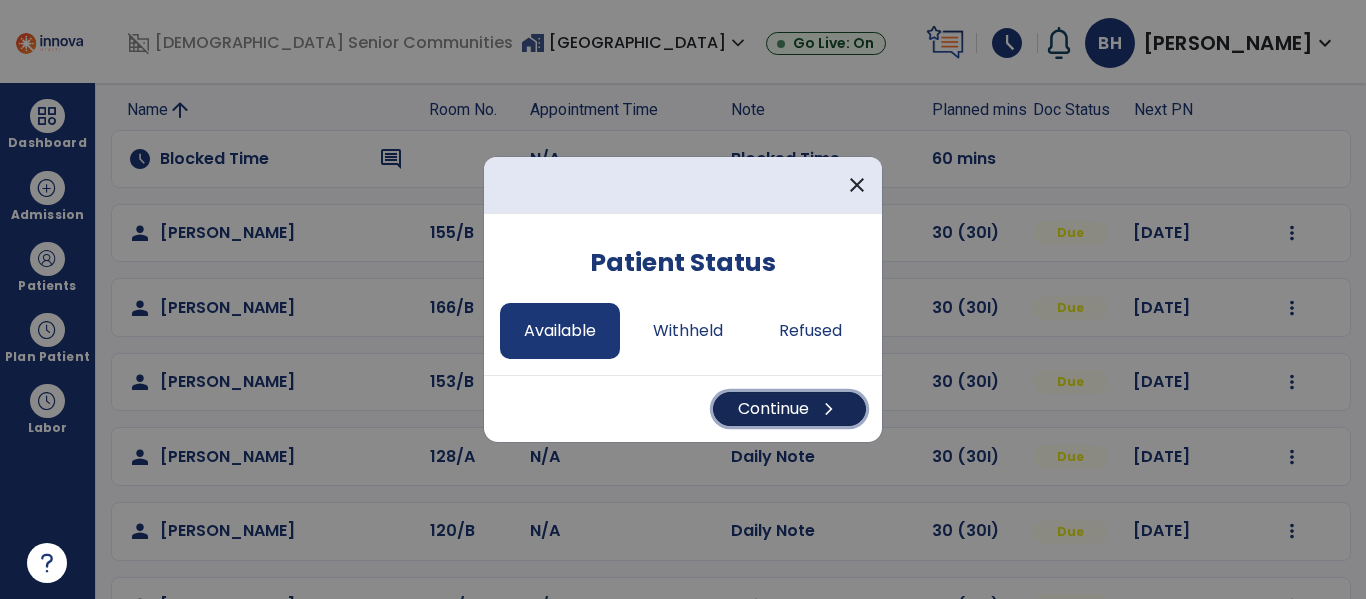 click on "Continue   chevron_right" at bounding box center (789, 409) 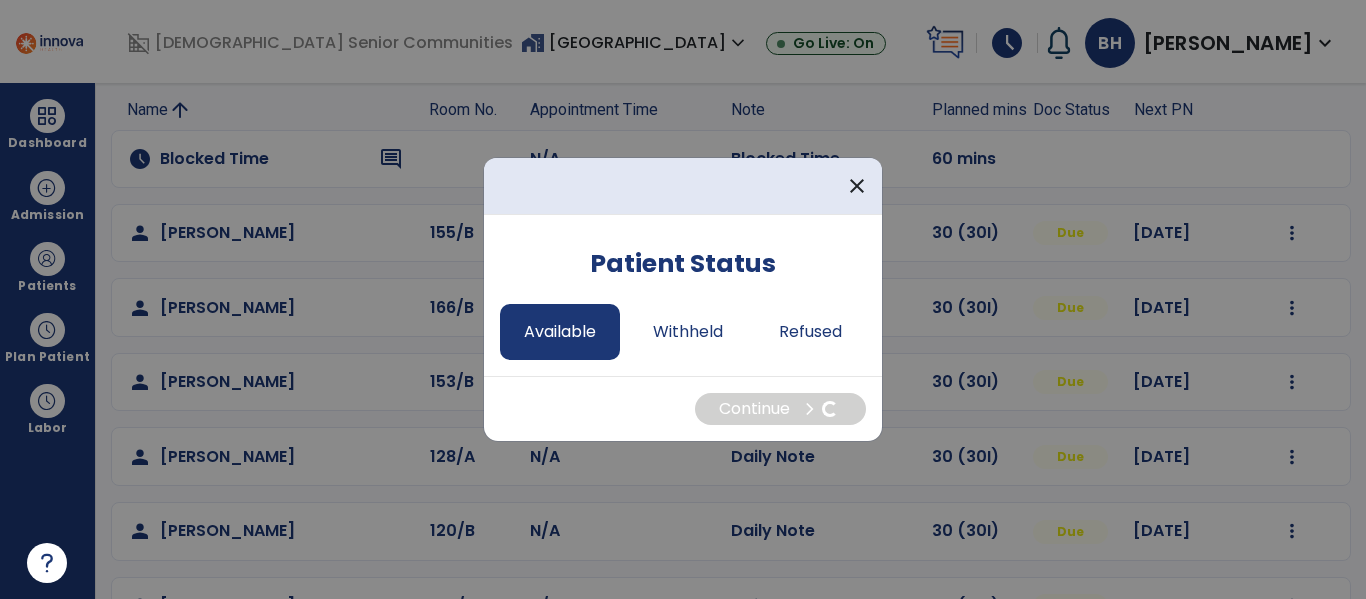select on "*" 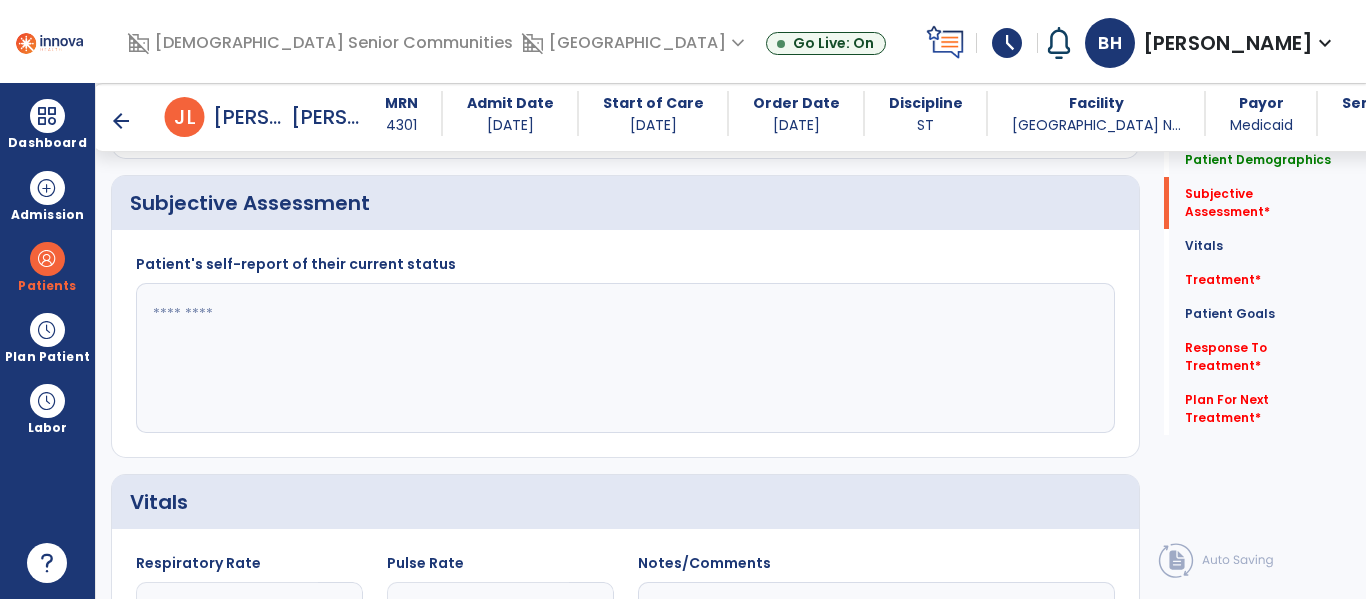 scroll, scrollTop: 468, scrollLeft: 0, axis: vertical 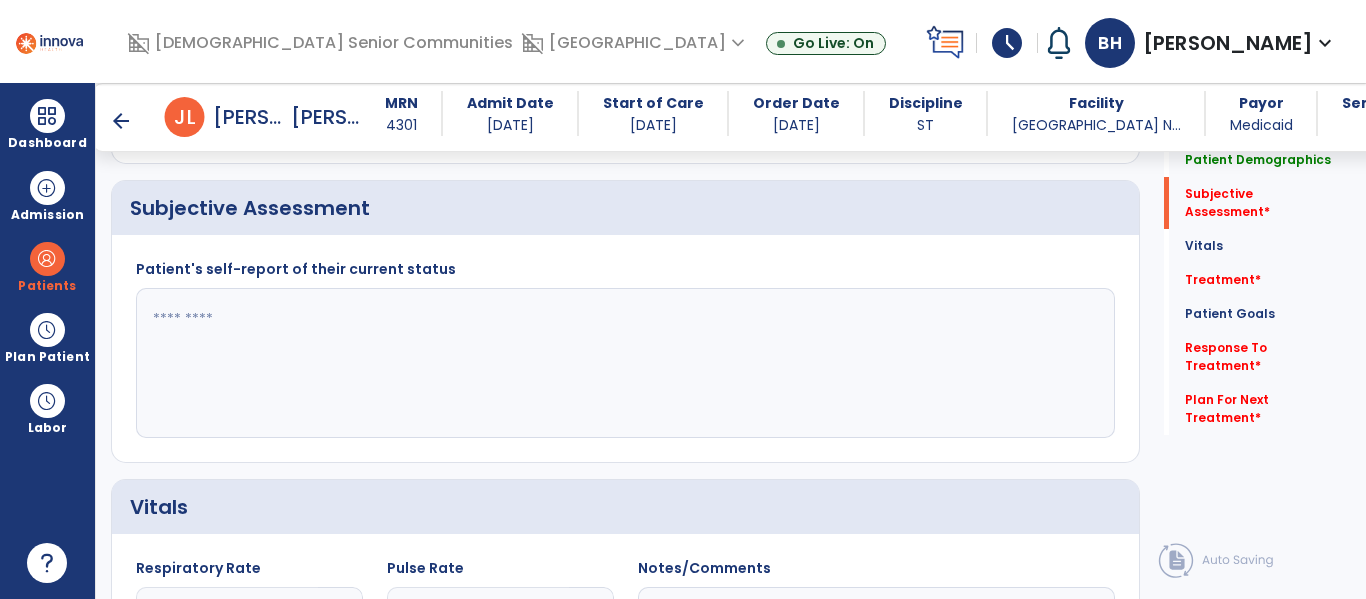 click 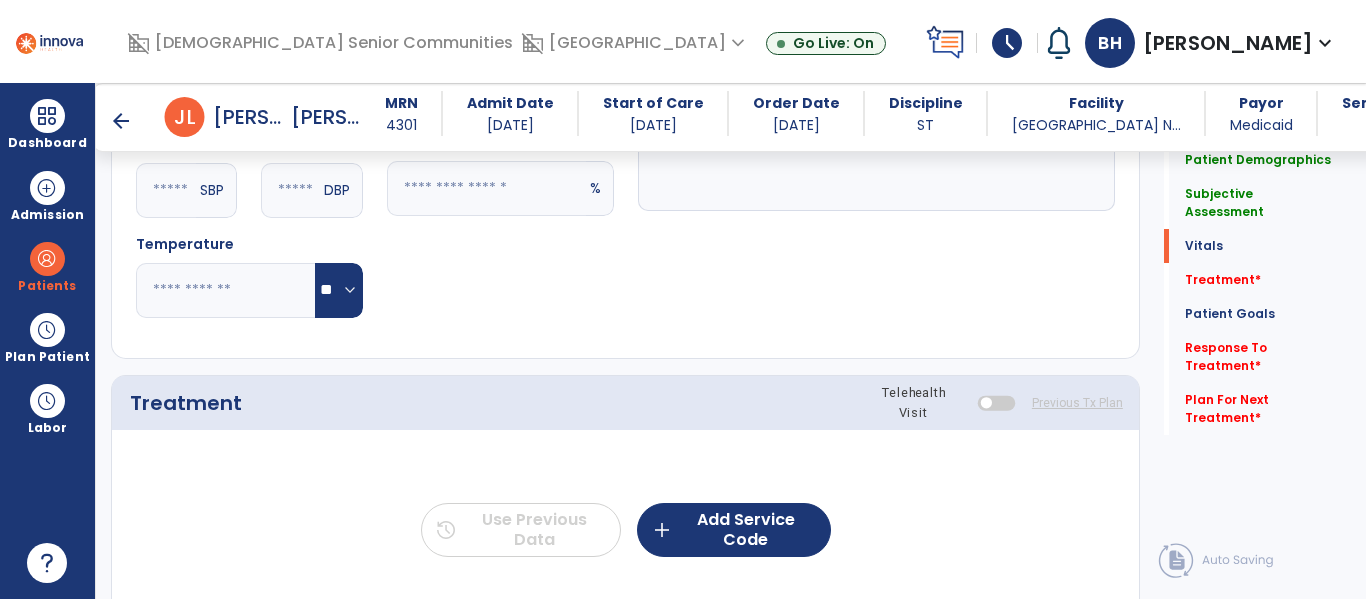 scroll, scrollTop: 1033, scrollLeft: 0, axis: vertical 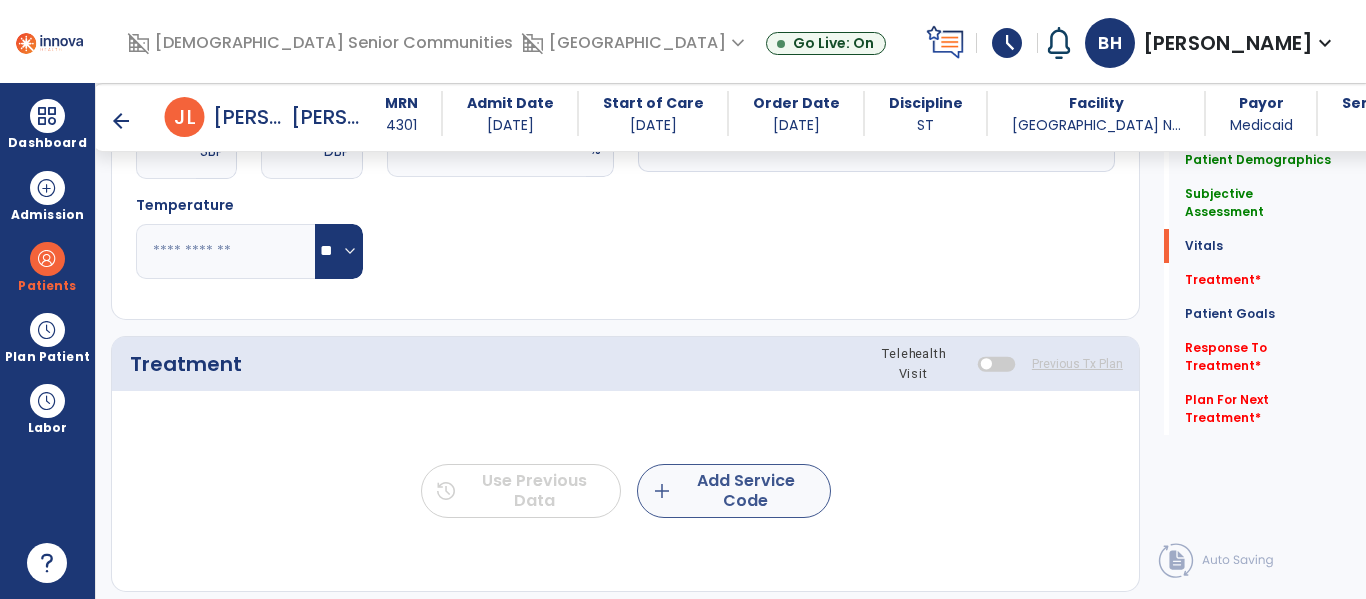 type on "**********" 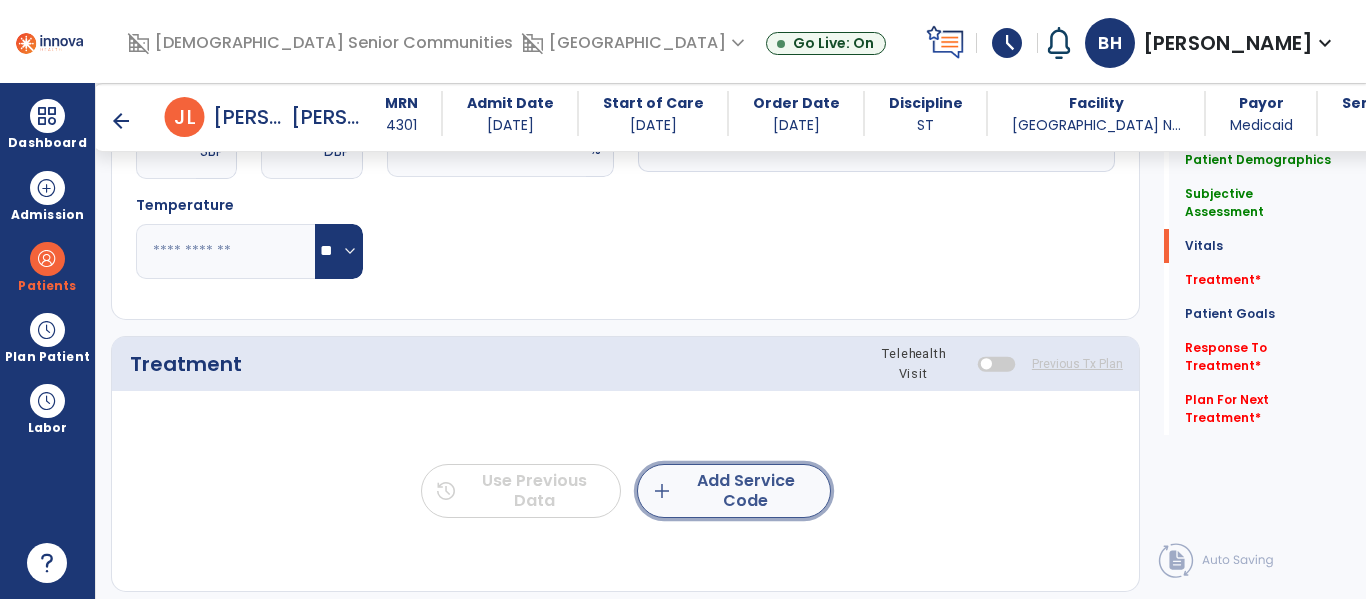 click on "add  Add Service Code" 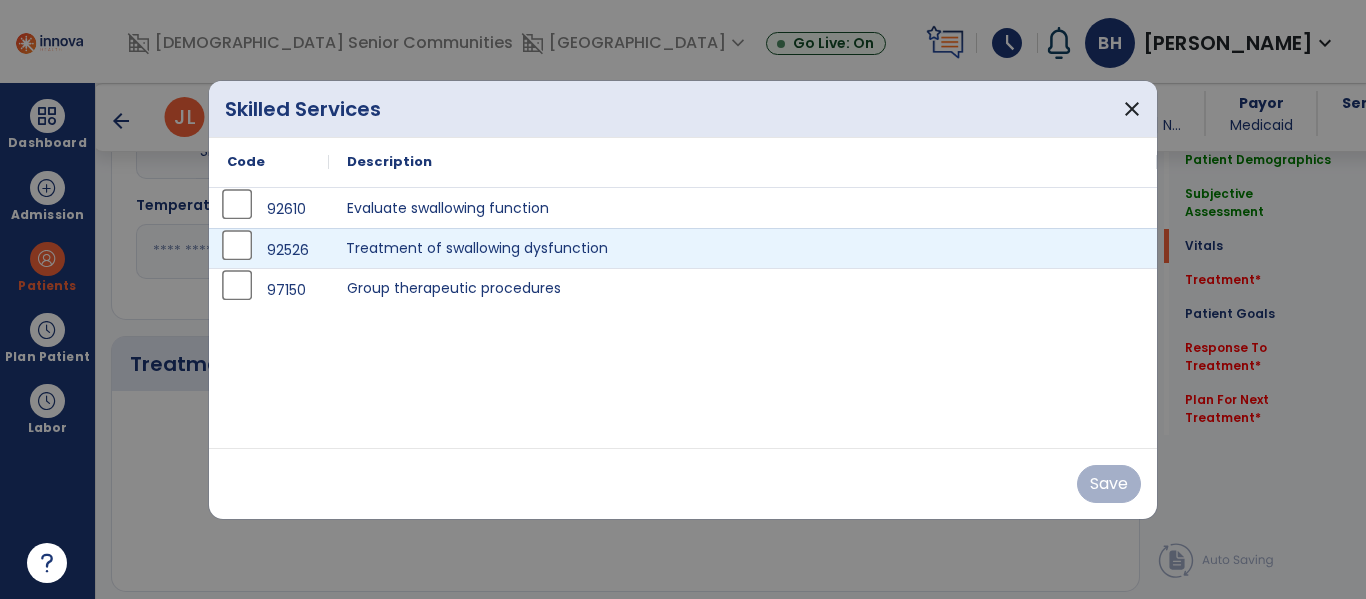click on "Treatment of swallowing dysfunction" at bounding box center (743, 248) 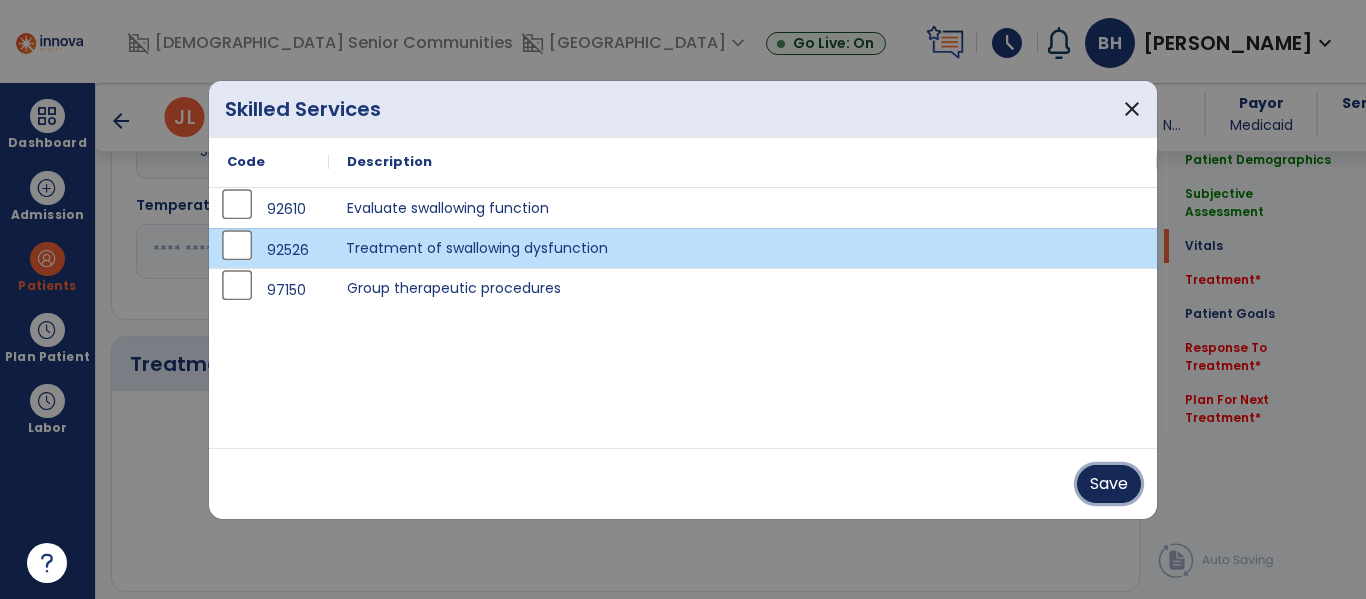 click on "Save" at bounding box center (1109, 484) 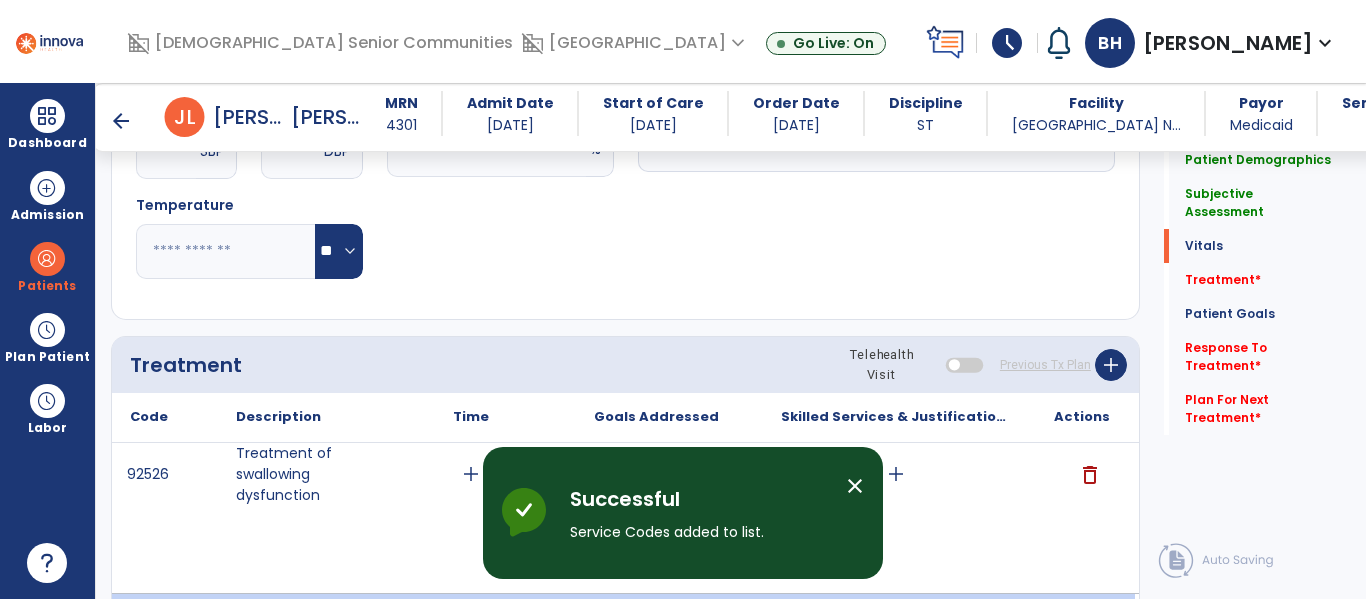 click on "Successful Service Codes added to list." at bounding box center (700, 513) 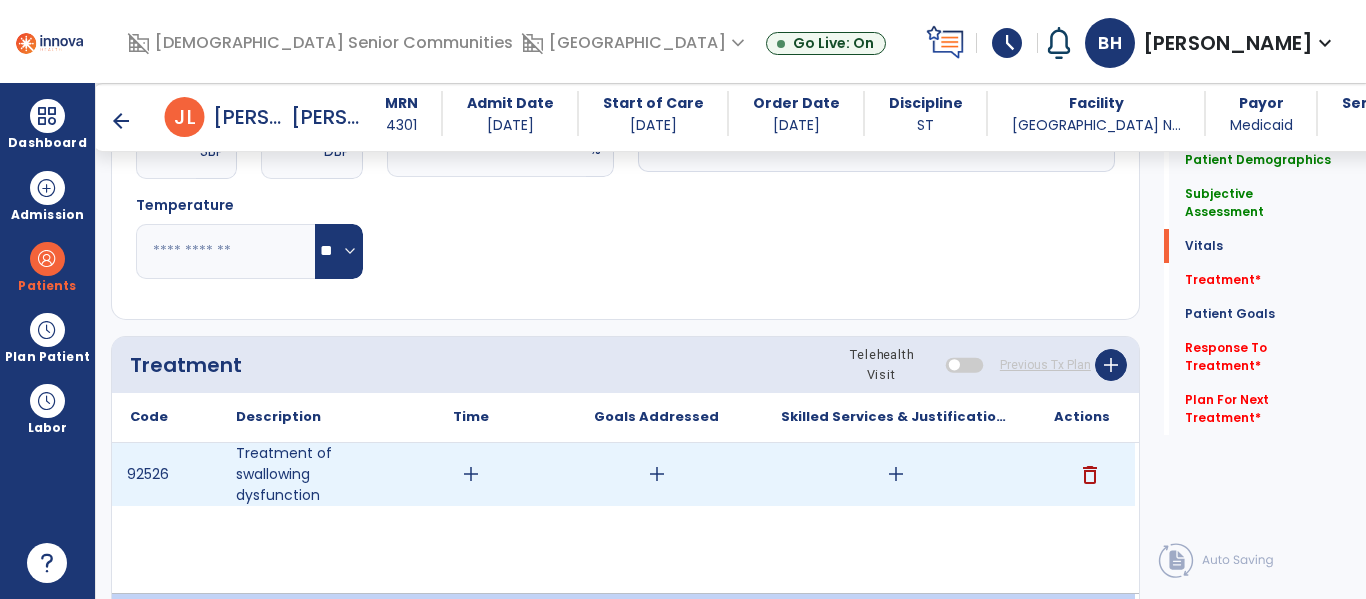 click on "add" at bounding box center (657, 474) 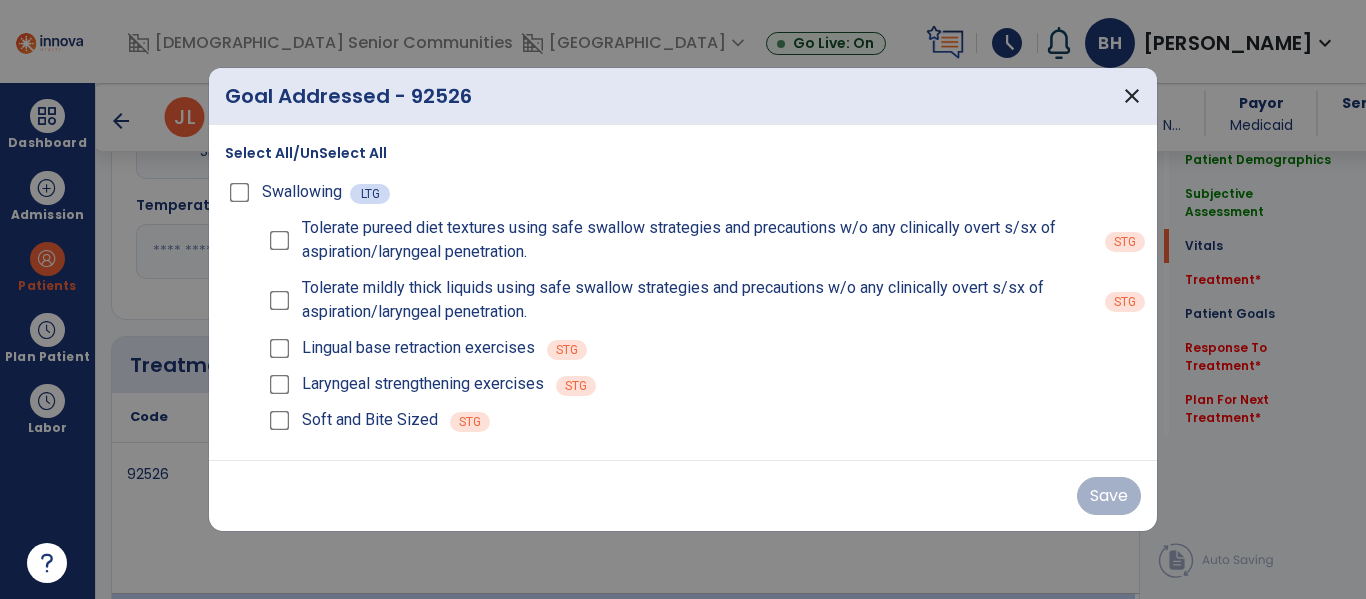 click on "Swallowing" at bounding box center (302, 192) 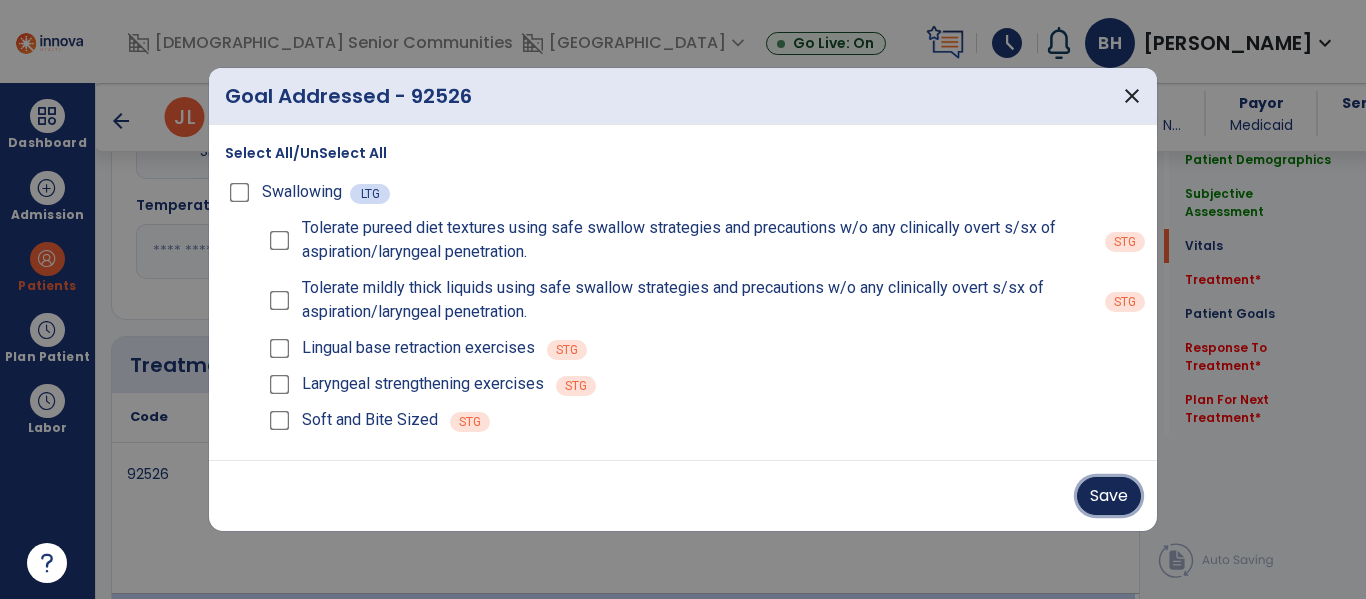 click on "Save" at bounding box center [1109, 496] 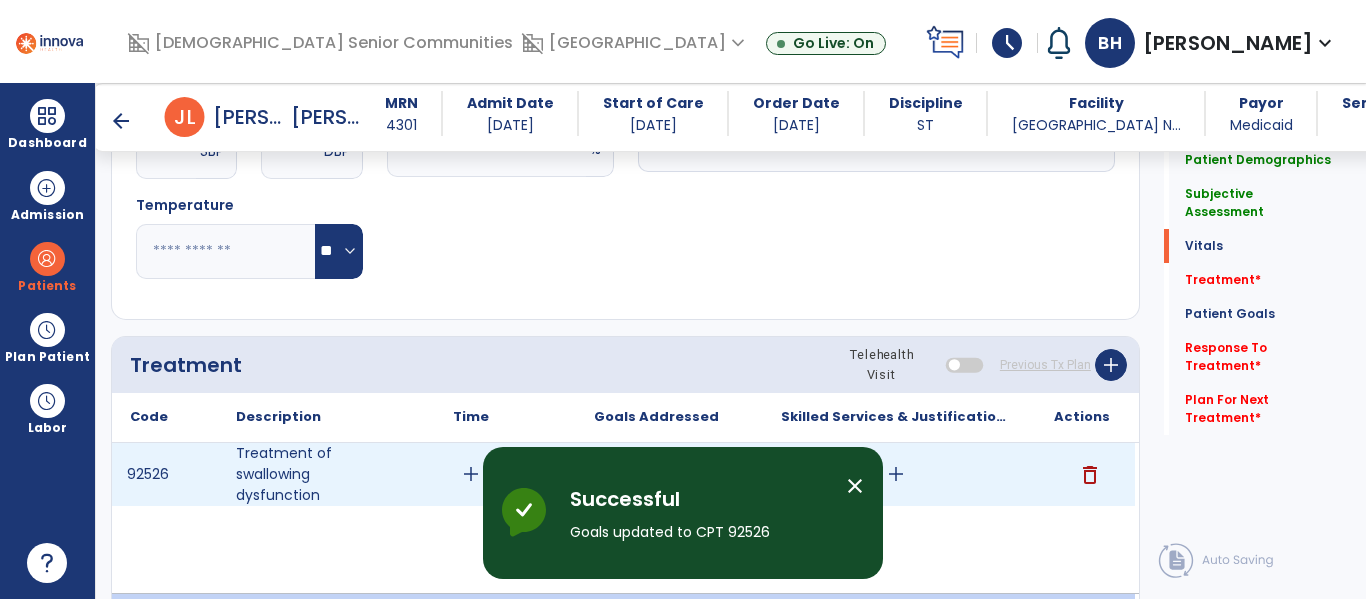 click on "add" at bounding box center (896, 474) 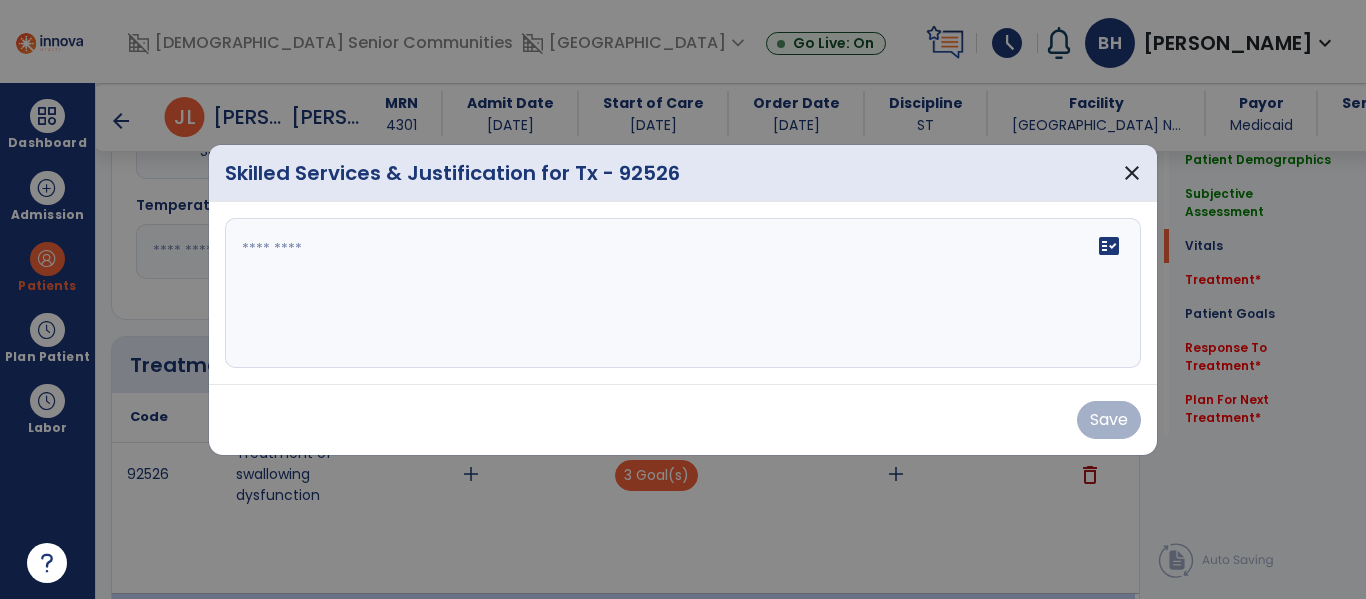 click on "fact_check" at bounding box center (683, 293) 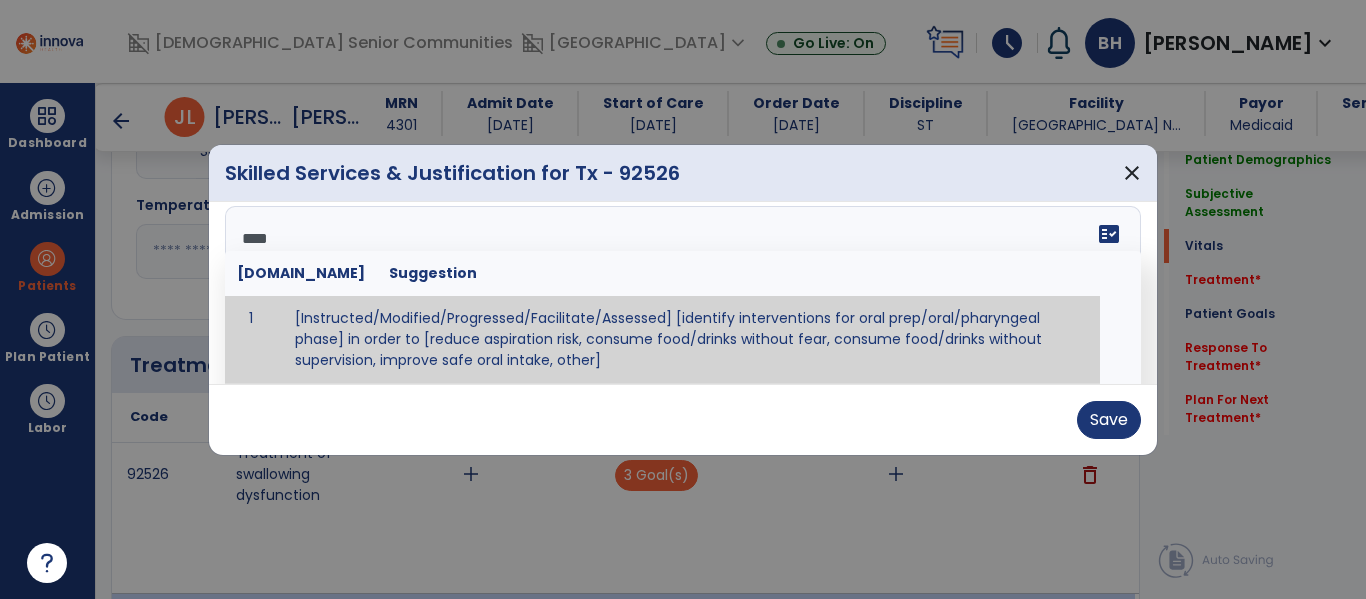 scroll, scrollTop: 0, scrollLeft: 0, axis: both 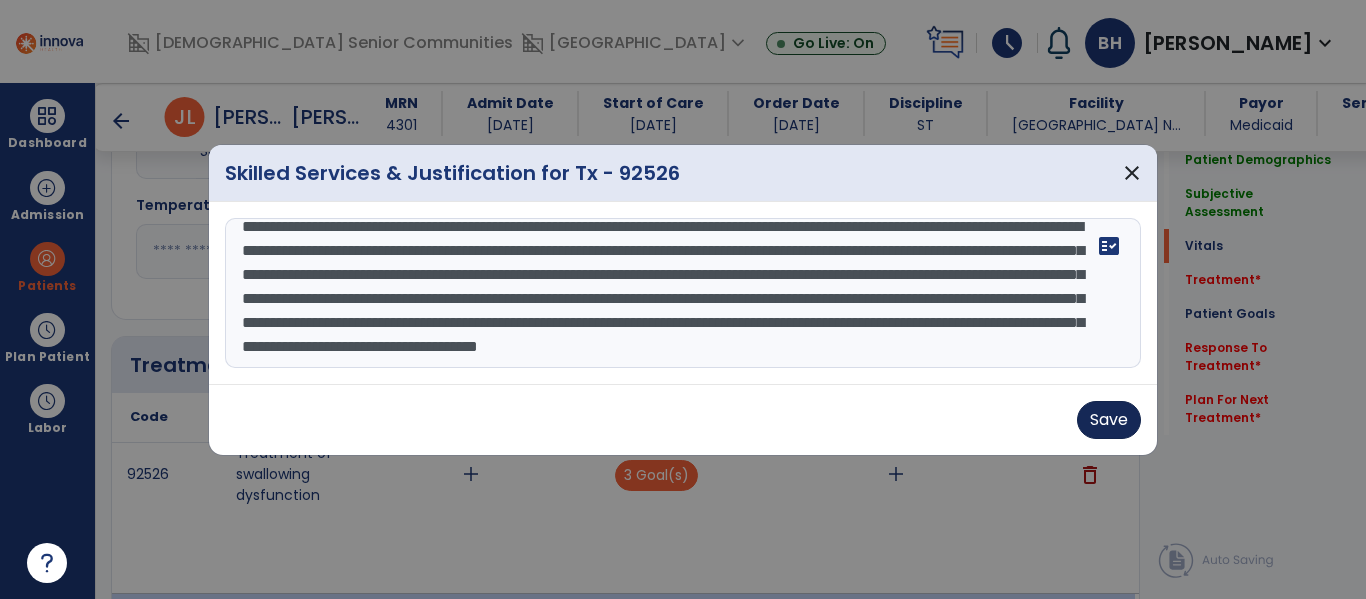 type on "**********" 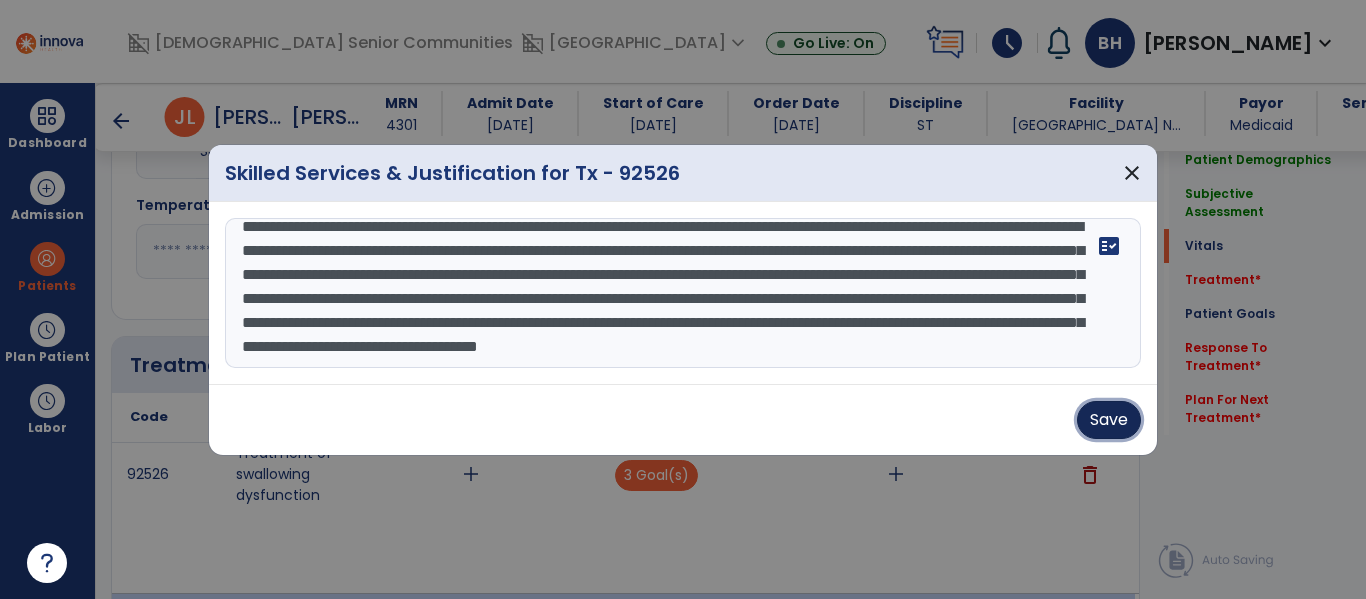 click on "Save" at bounding box center [1109, 420] 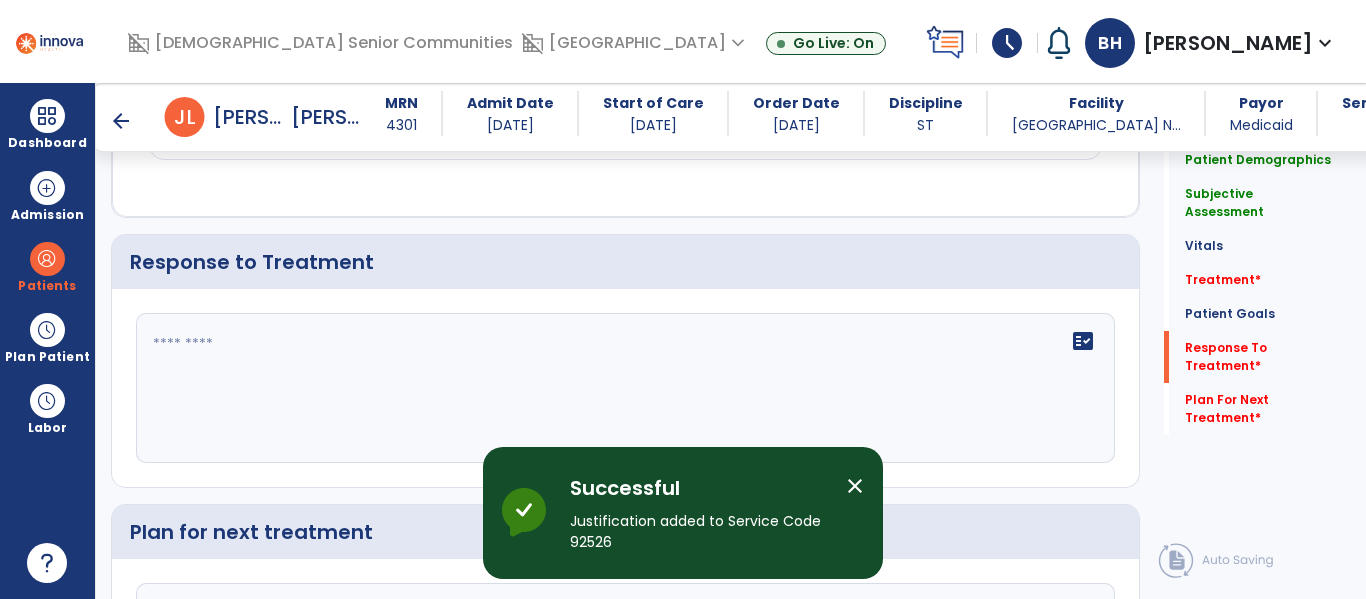 scroll, scrollTop: 2633, scrollLeft: 0, axis: vertical 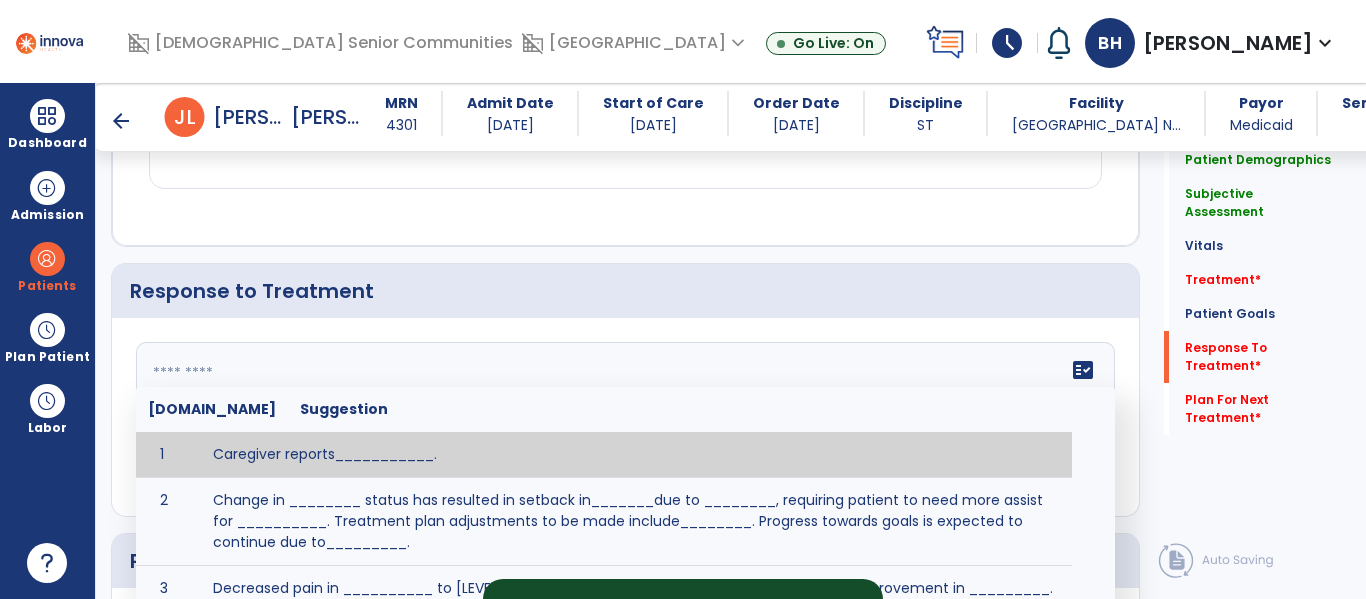 click 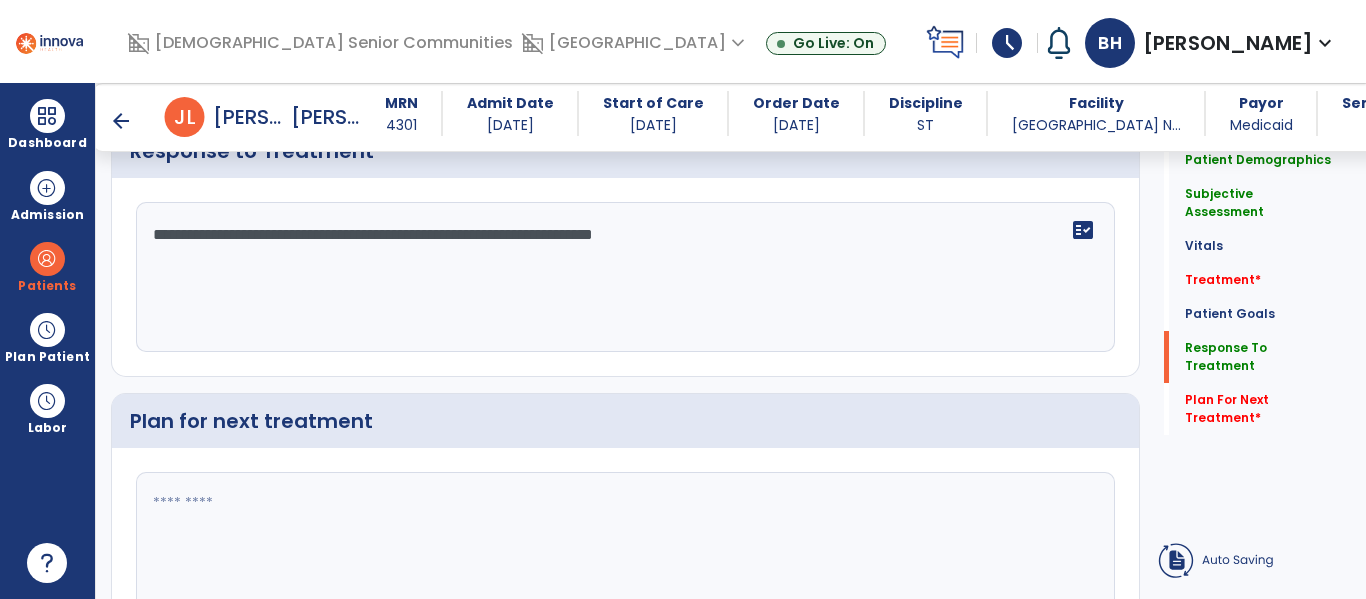 type on "**********" 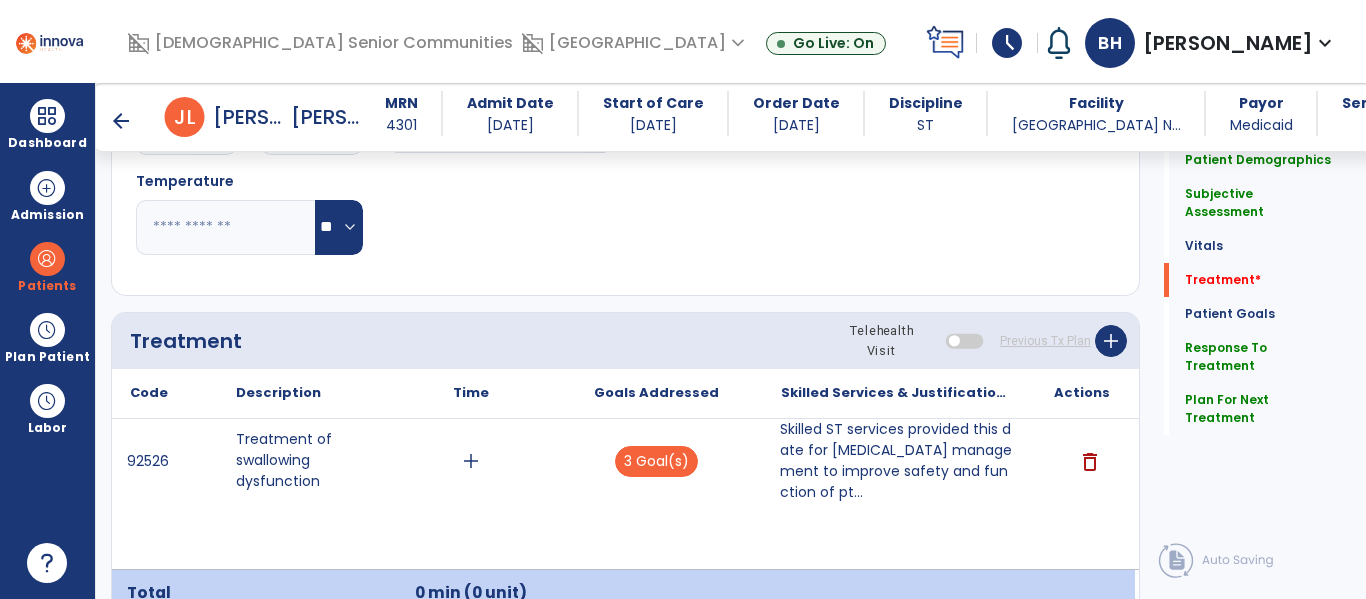 scroll, scrollTop: 1079, scrollLeft: 0, axis: vertical 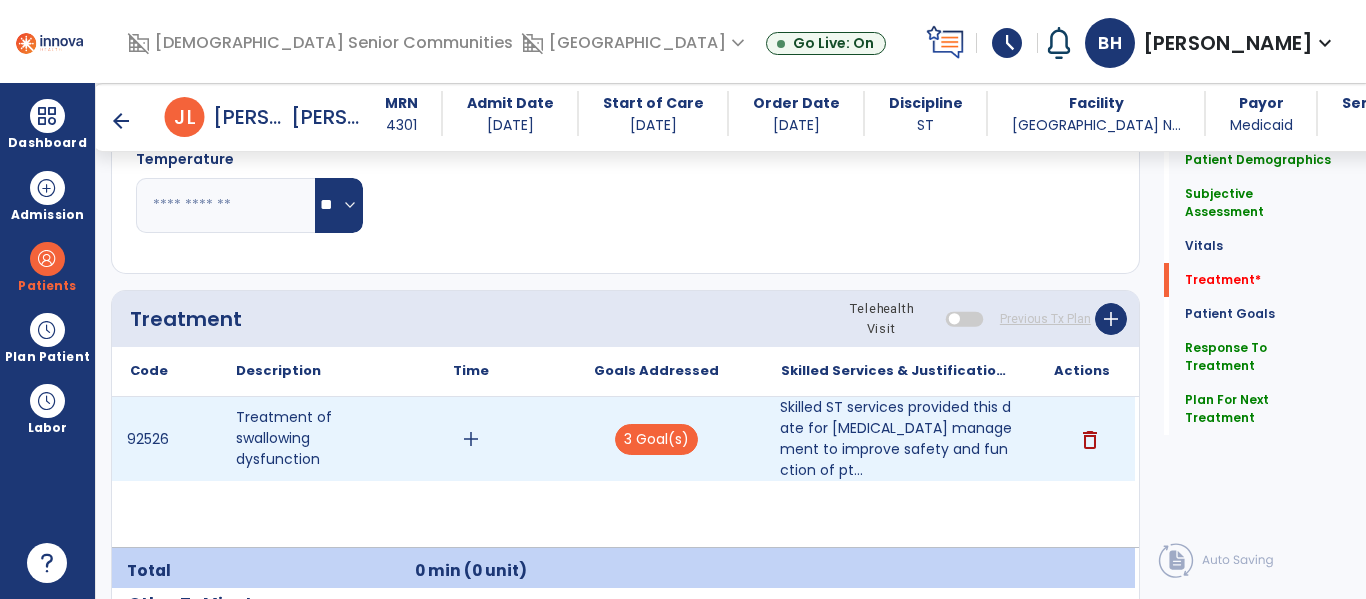 type on "**********" 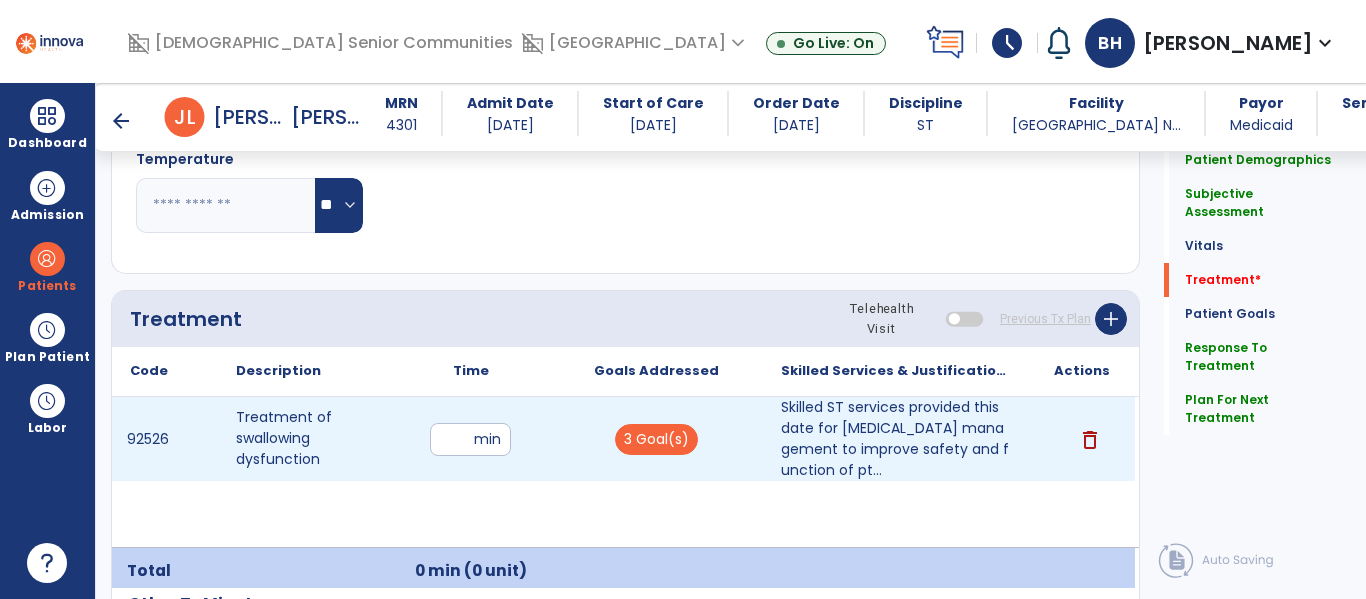 type on "**" 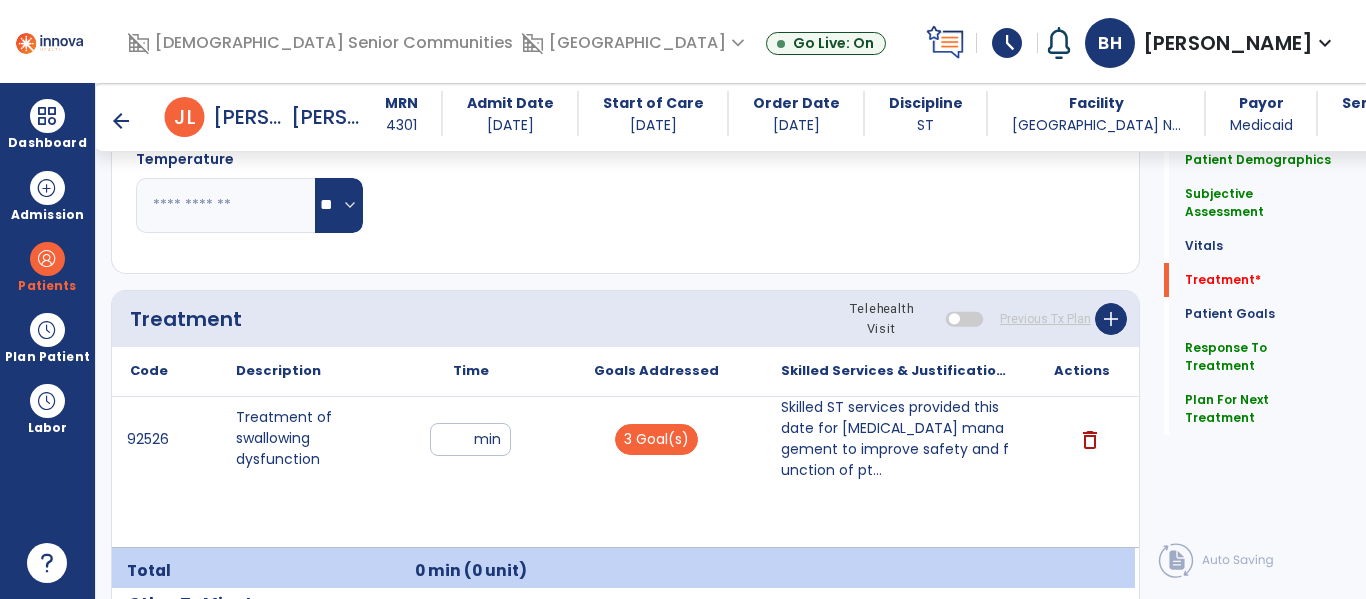 click on "Respiratory Rate  BPM Blood Pressure   SBP   DBP Temperature  ** ** Pulse Rate  BPM O2 Saturation  % Notes/Comments" 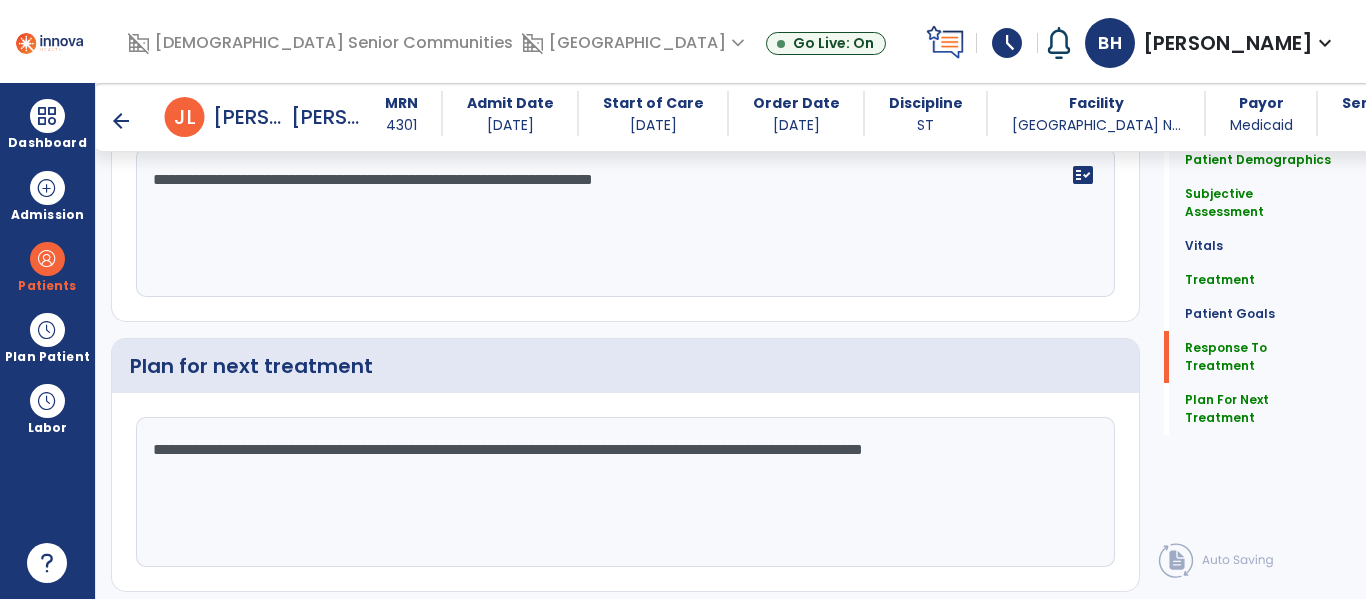 scroll, scrollTop: 2887, scrollLeft: 0, axis: vertical 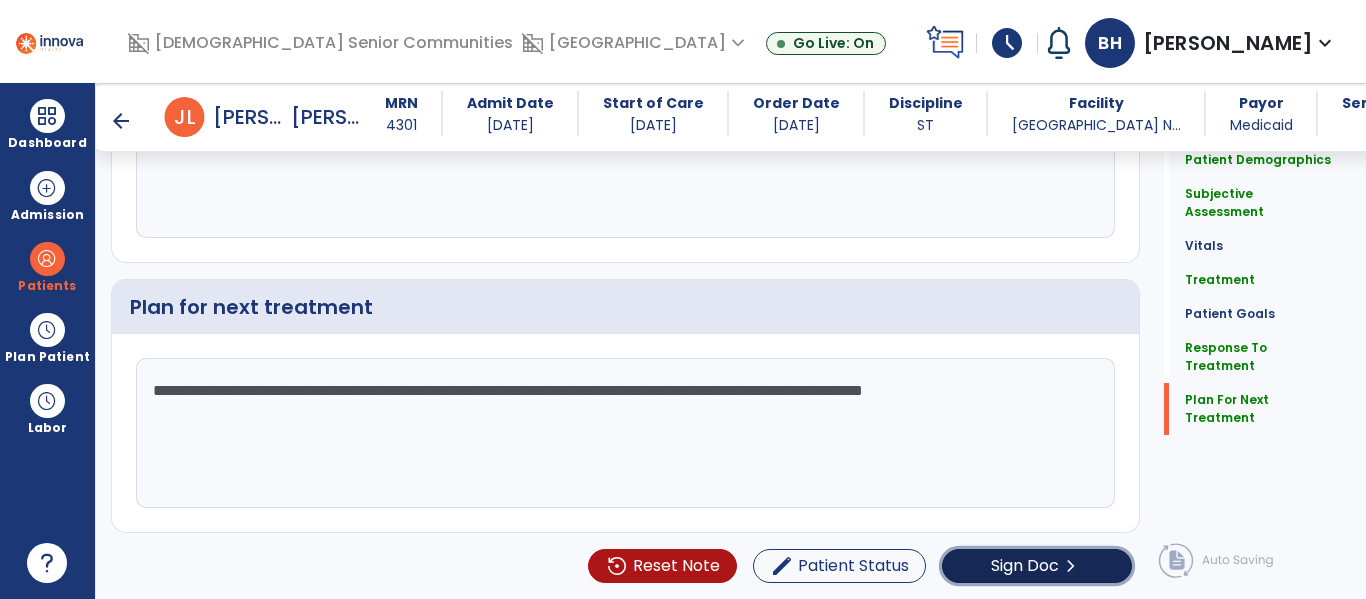 click on "Sign Doc" 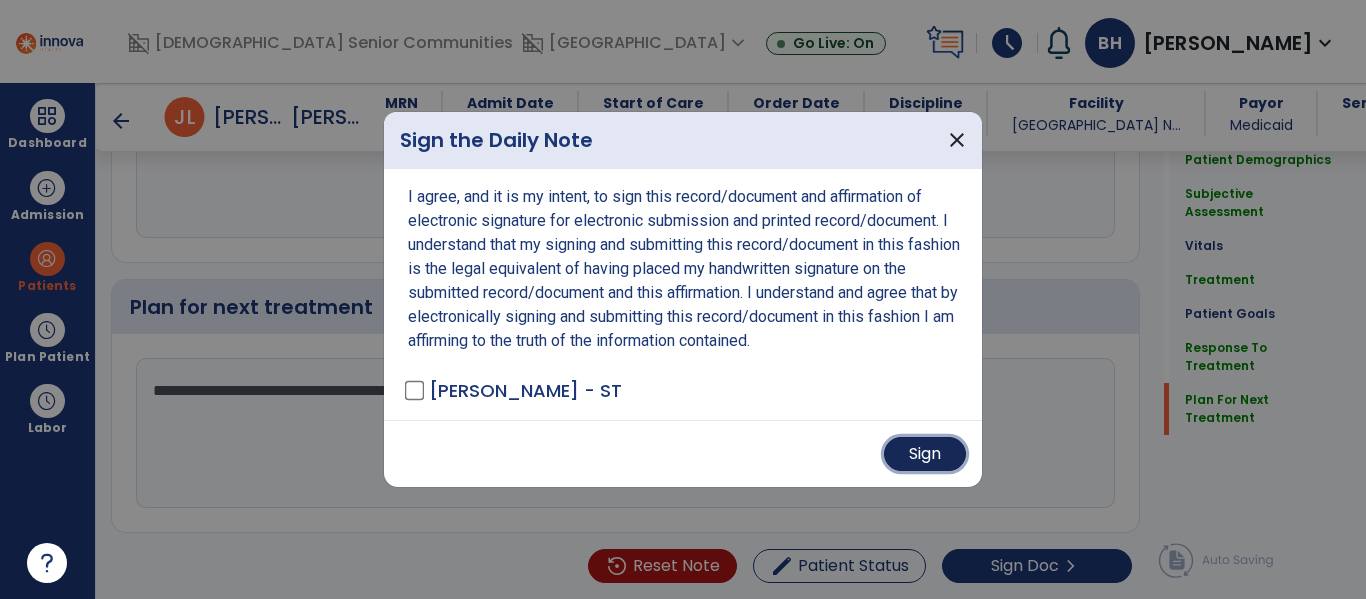 click on "Sign" at bounding box center [925, 454] 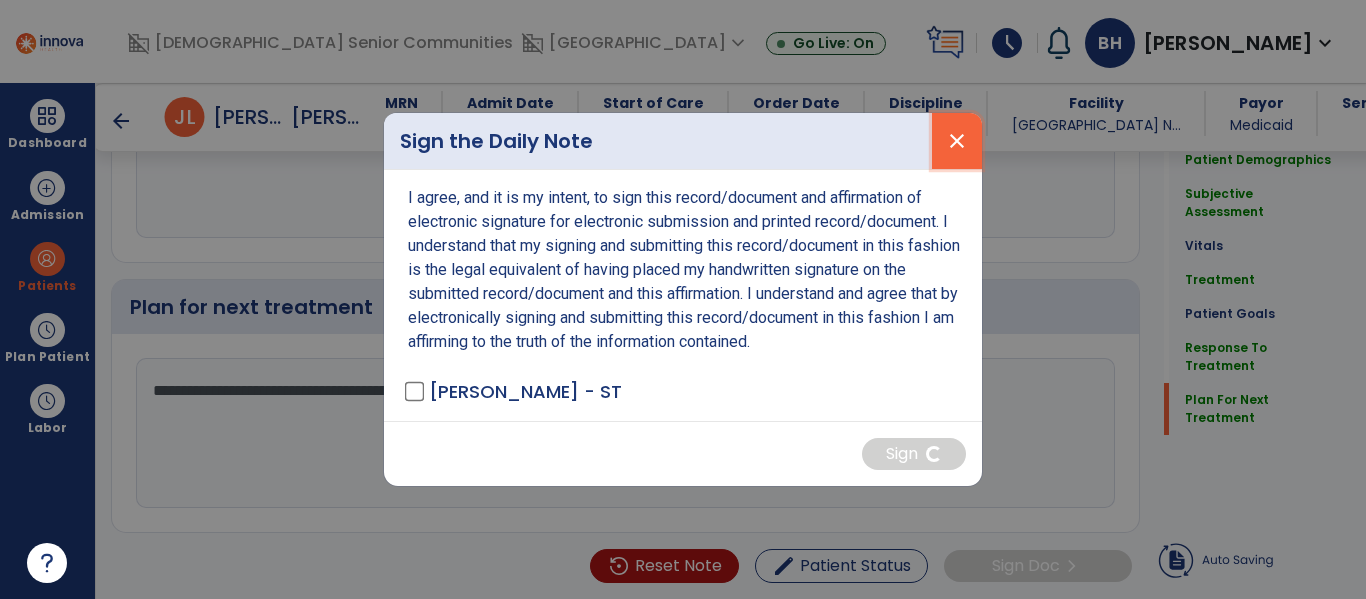 click on "close" at bounding box center [957, 141] 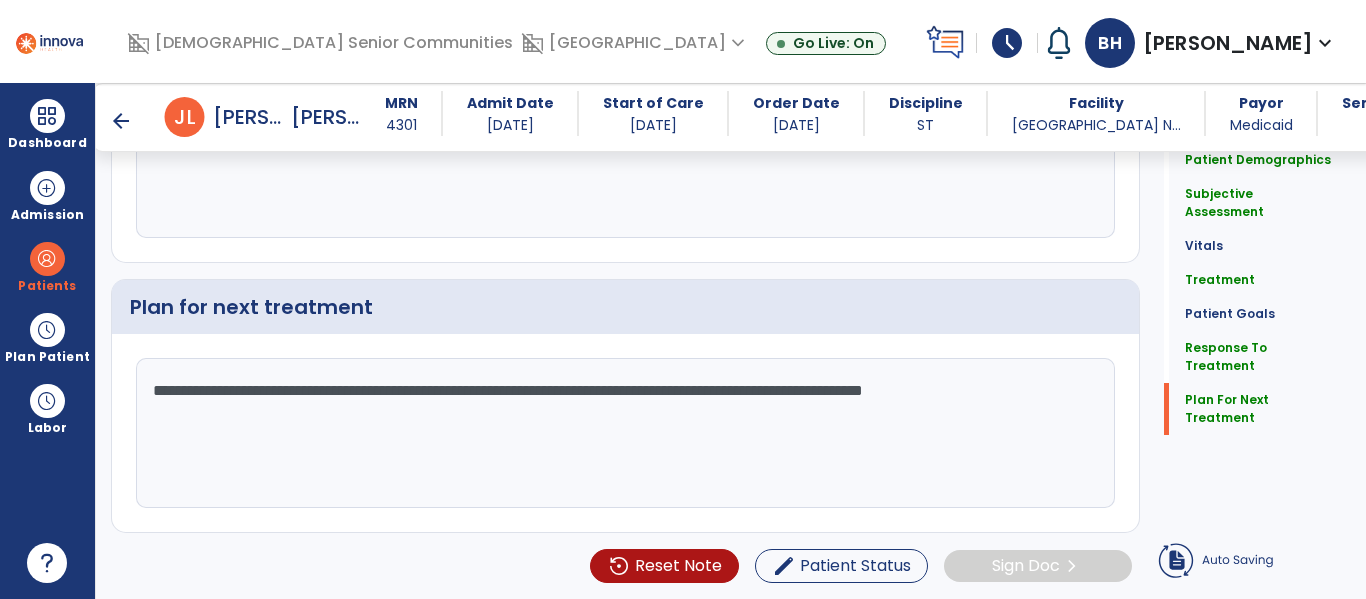 click on "**********" 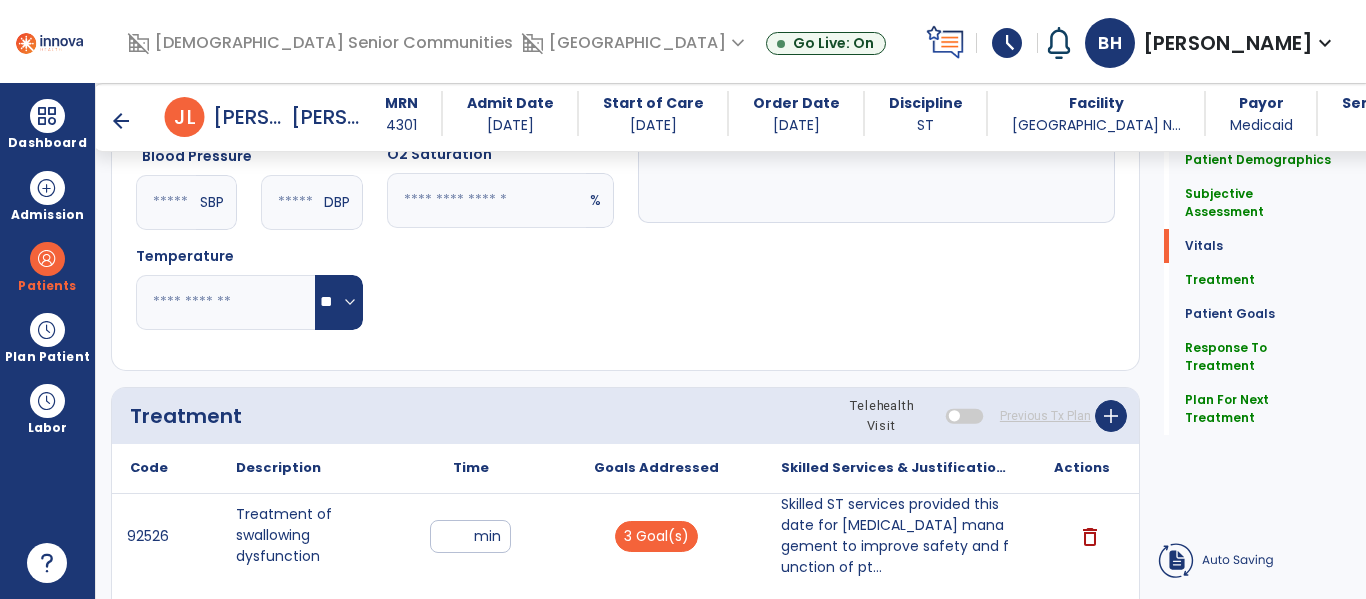scroll, scrollTop: 985, scrollLeft: 0, axis: vertical 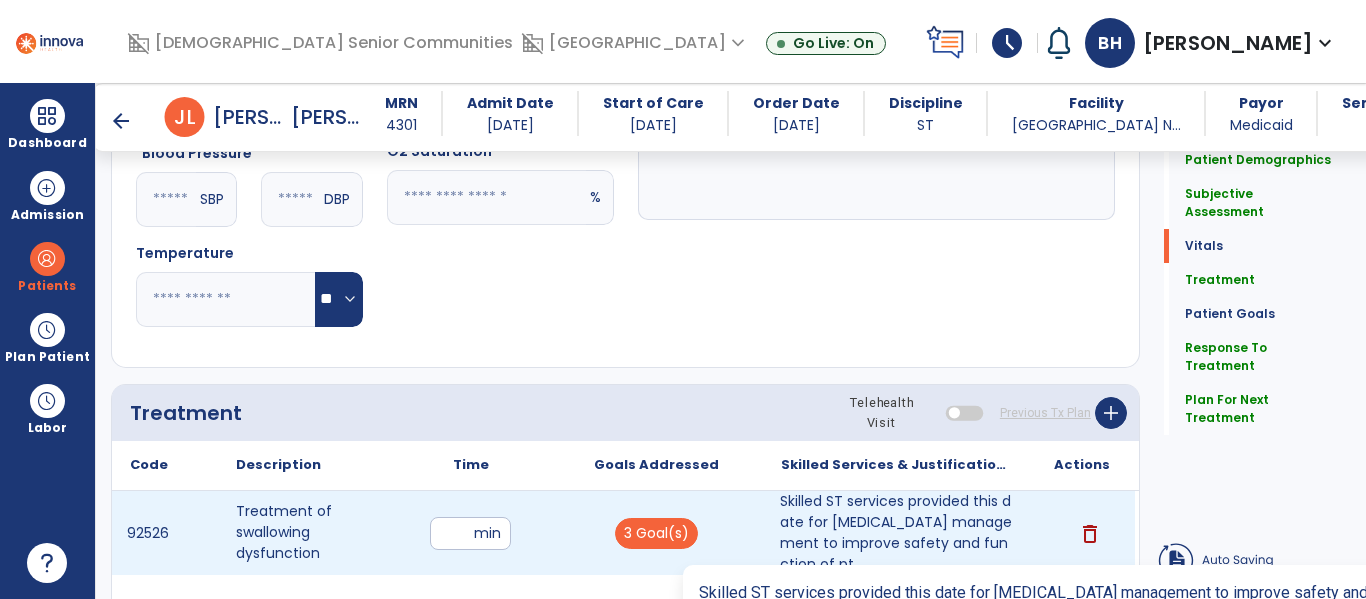 click on "Skilled ST services provided this date for dysphagia management to improve safety and function of pt..." at bounding box center (896, 533) 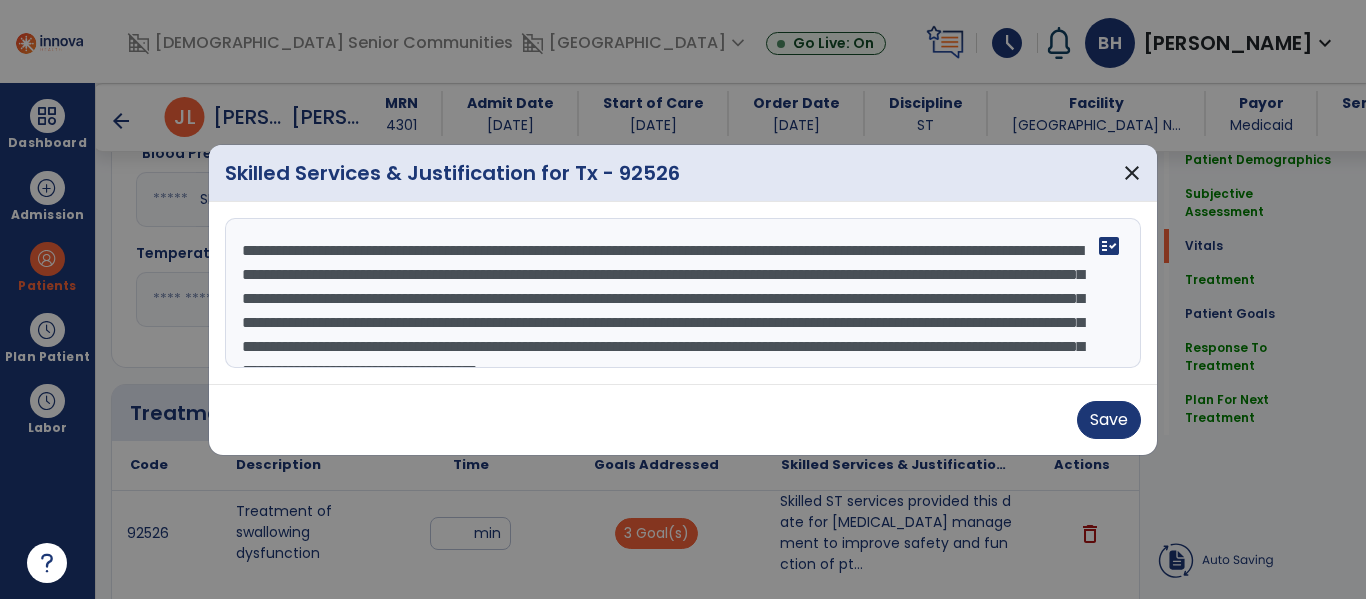 scroll, scrollTop: 72, scrollLeft: 0, axis: vertical 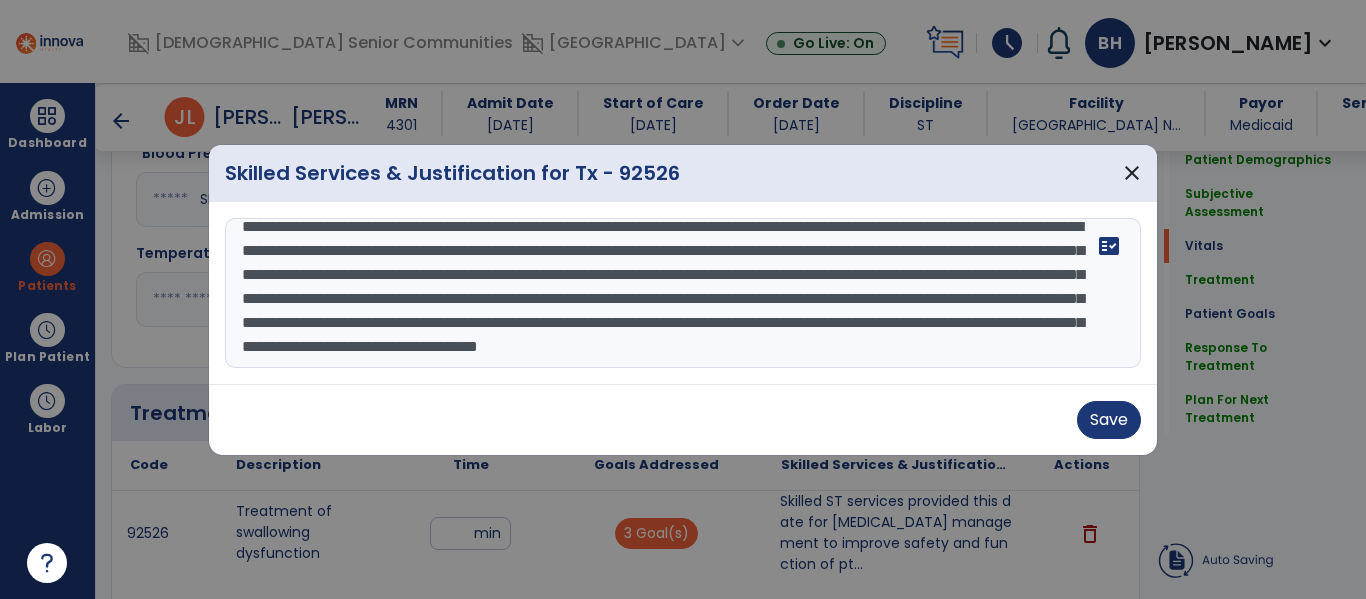 drag, startPoint x: 239, startPoint y: 252, endPoint x: 552, endPoint y: 365, distance: 332.7732 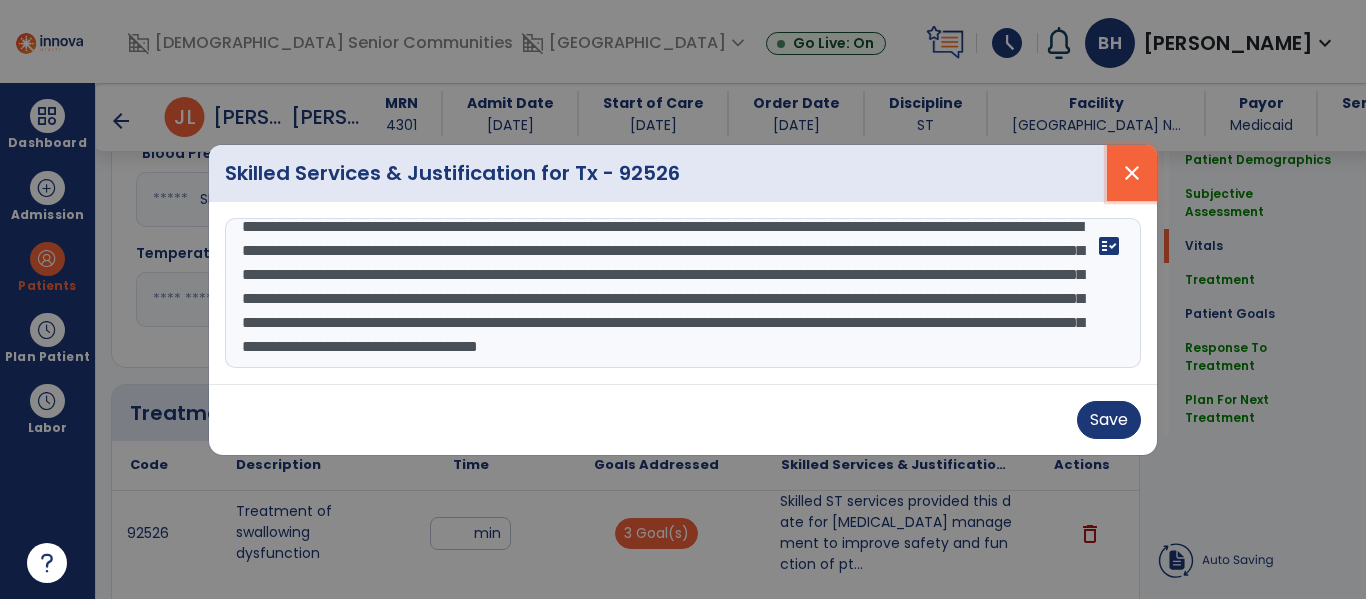 click on "close" at bounding box center [1132, 173] 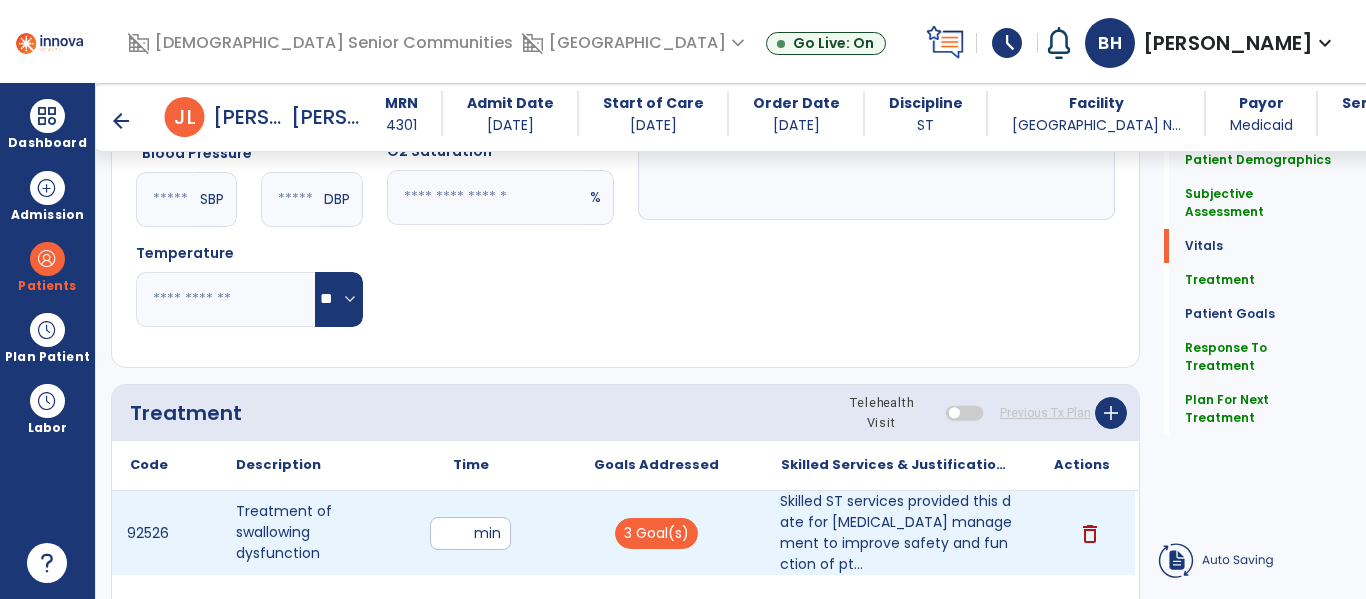 scroll, scrollTop: 2887, scrollLeft: 0, axis: vertical 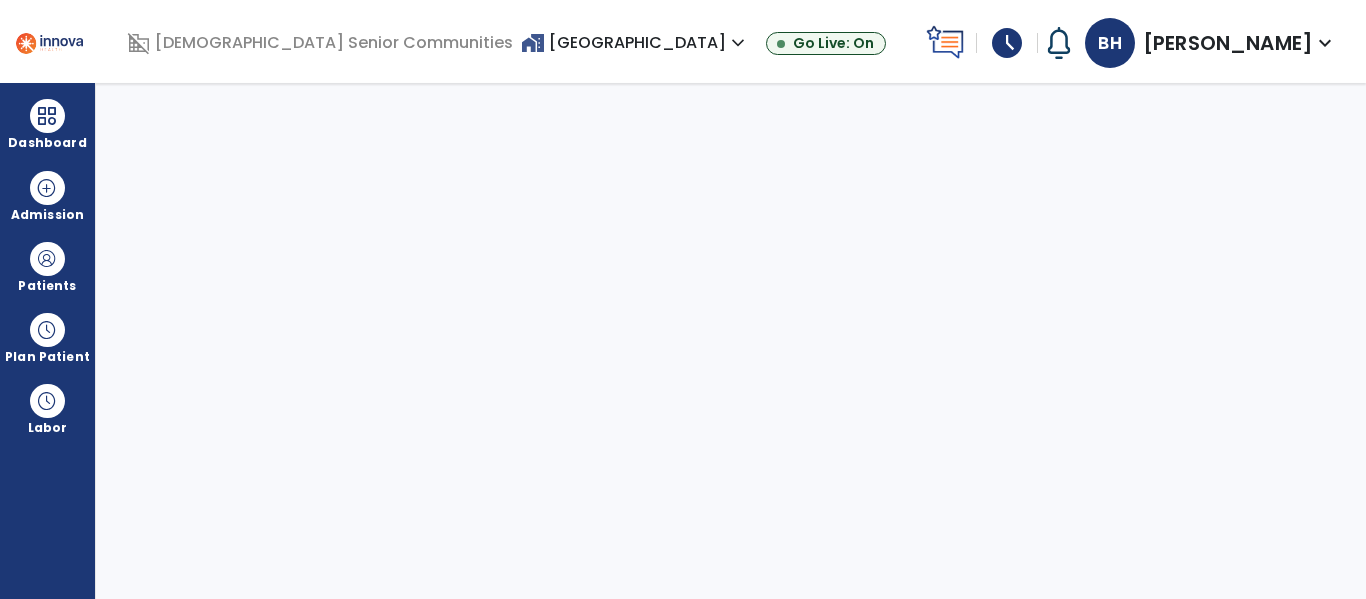 select on "****" 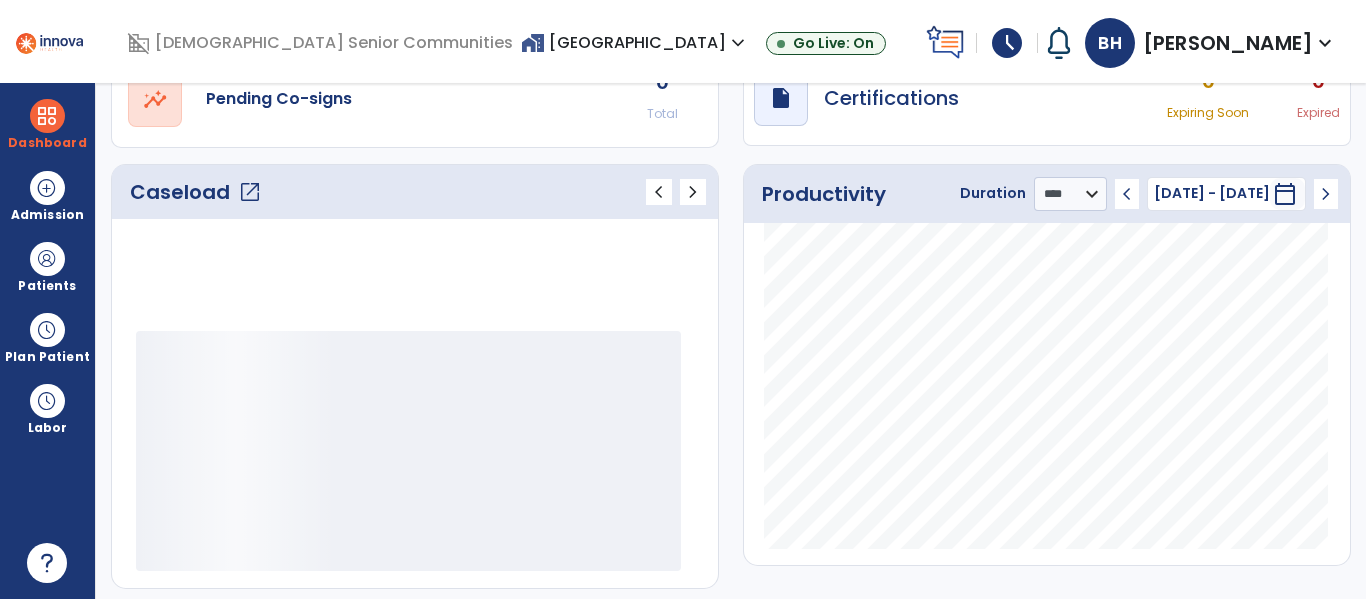 scroll, scrollTop: 211, scrollLeft: 0, axis: vertical 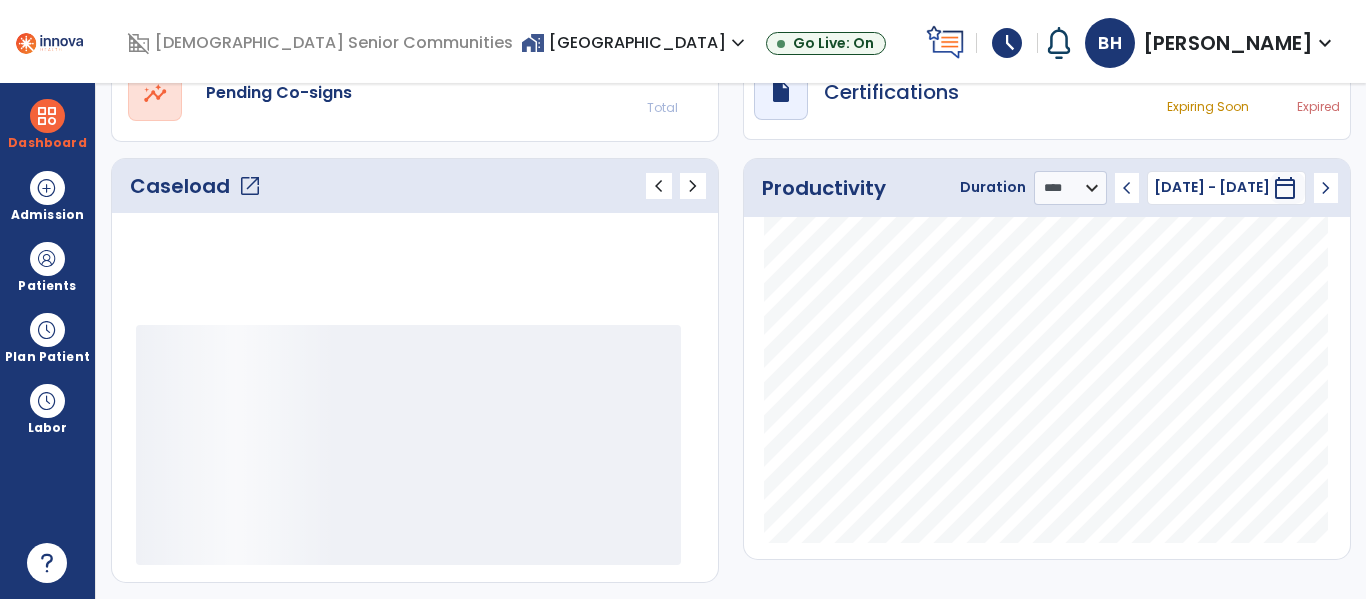 click on "draft   open_in_new  POC Physician Documents 11 Total 5 Outstanding  draft   open_in_new  Pending Documents 11 Total 0 Past Due  open_in_new  Pending Co-signs 0 Total  draft   open_in_new  Certifications 0 Expiring Soon 0 Expired" 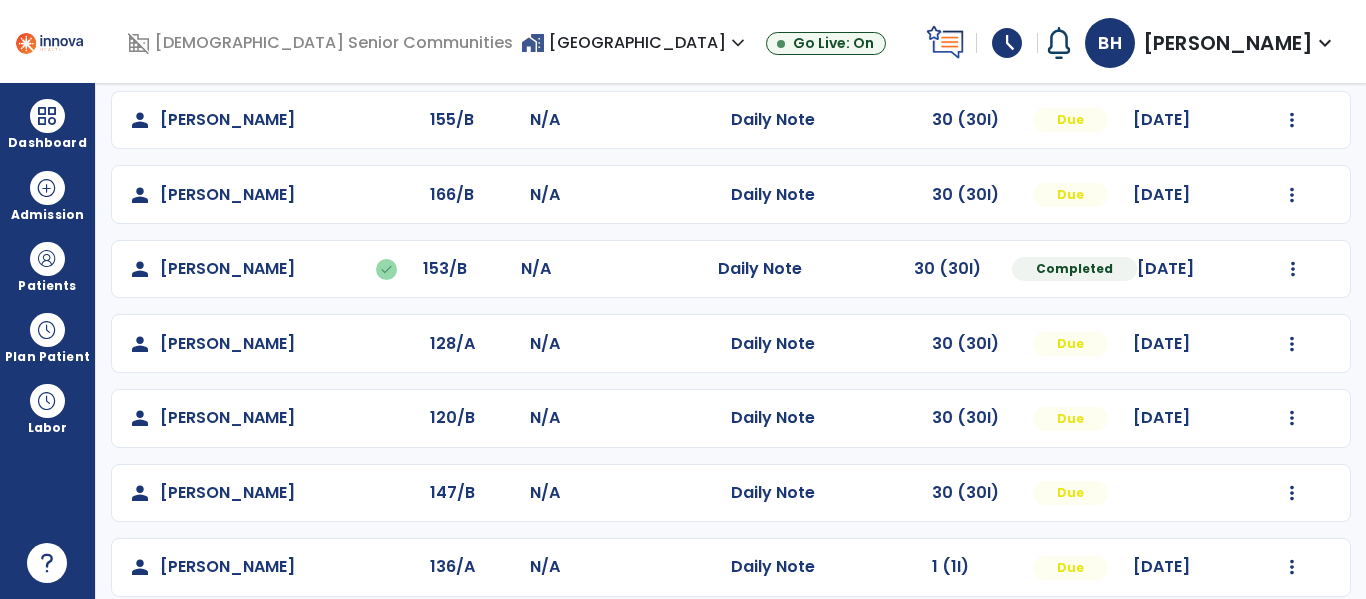 scroll, scrollTop: 240, scrollLeft: 0, axis: vertical 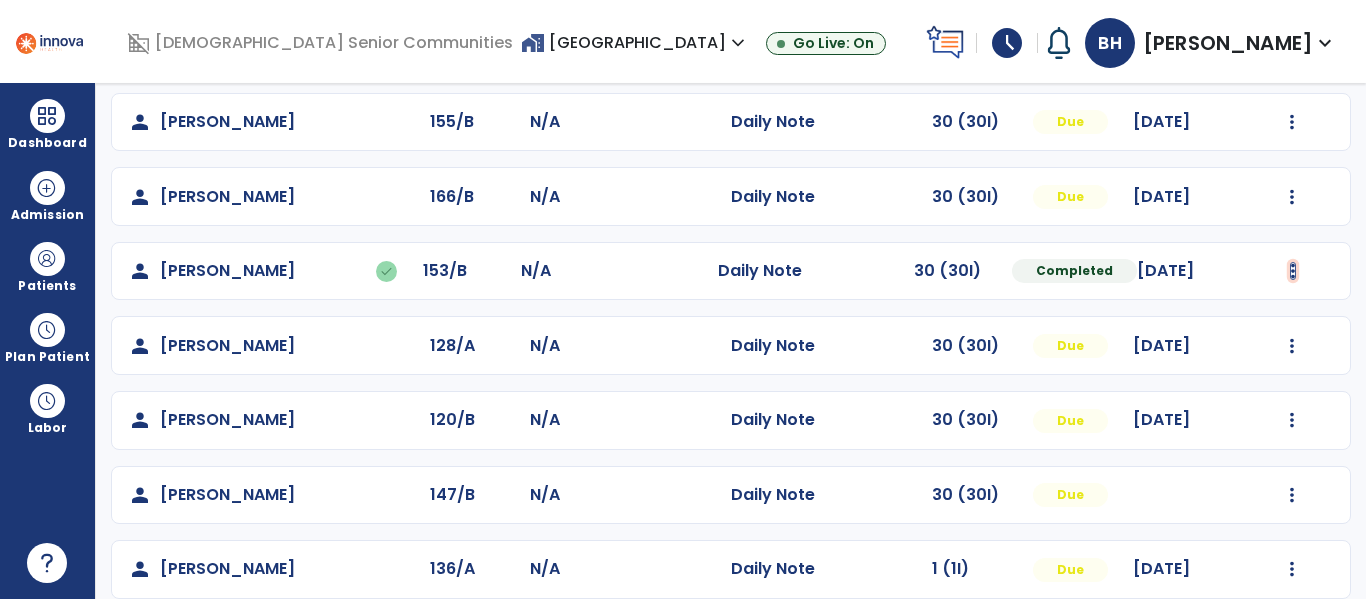 click at bounding box center (1292, 122) 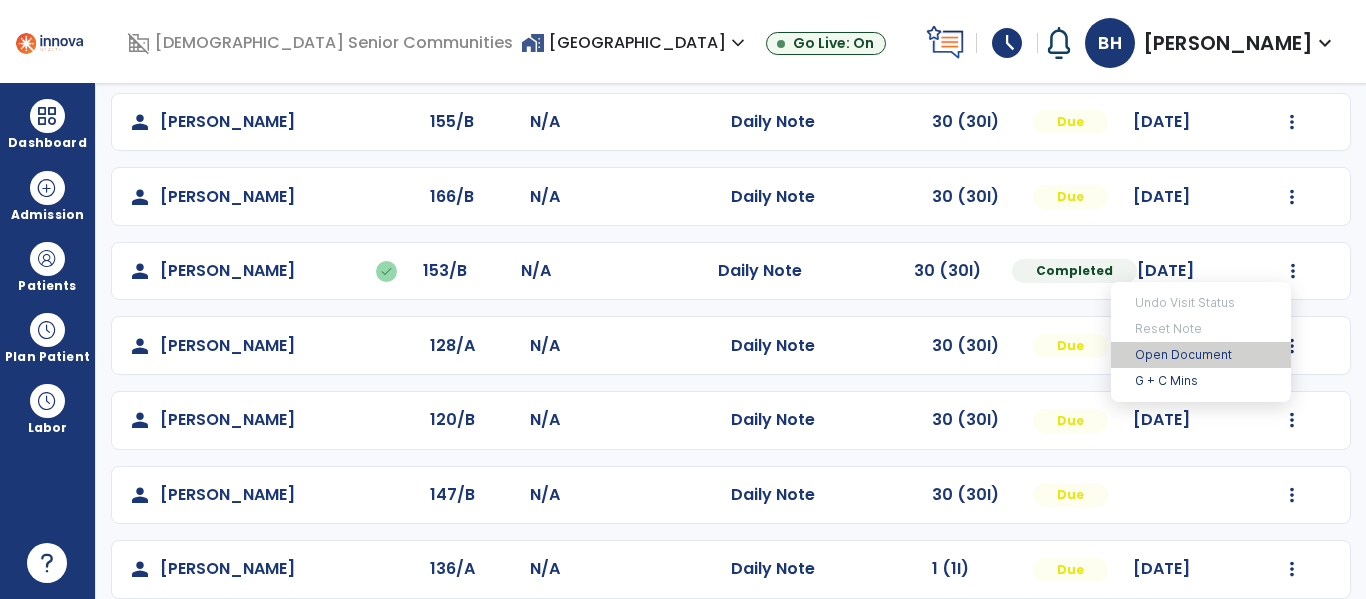 click on "Open Document" at bounding box center [1201, 355] 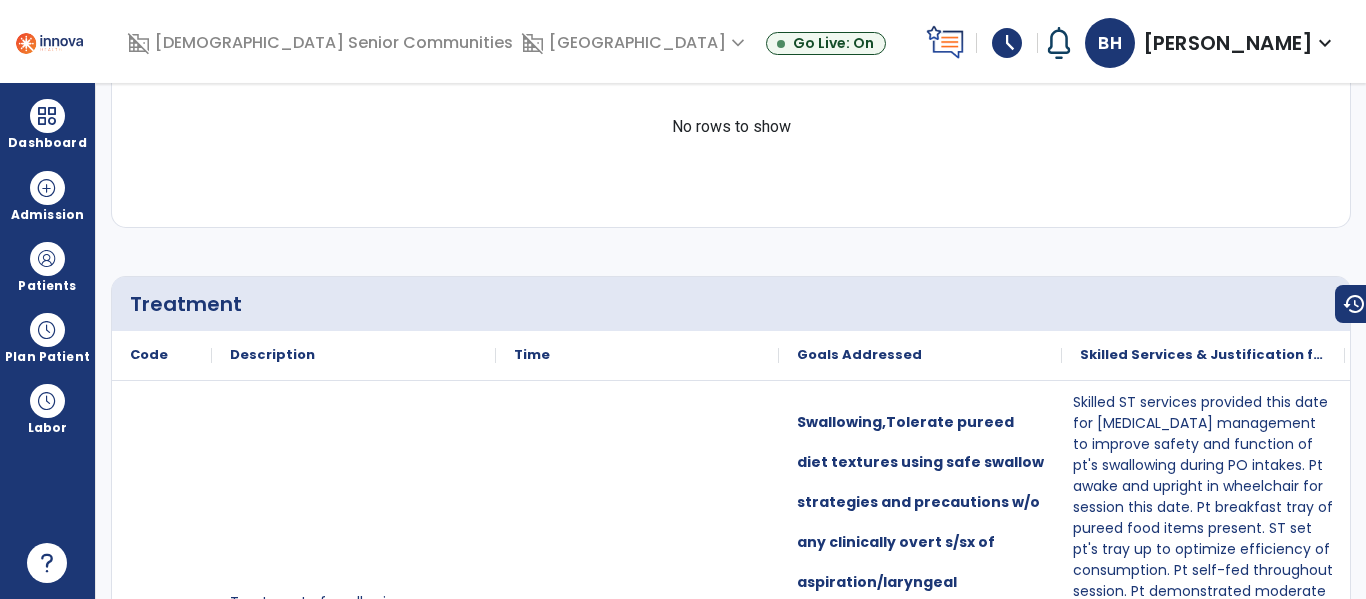 scroll, scrollTop: 0, scrollLeft: 0, axis: both 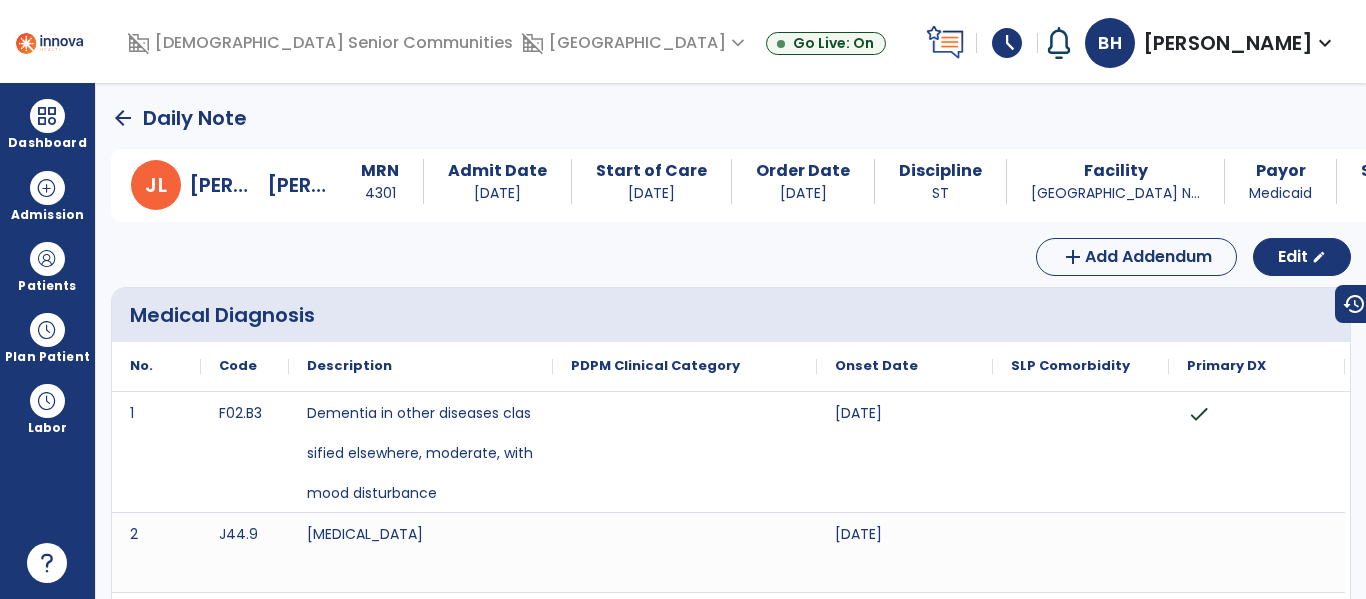 click on "arrow_back" 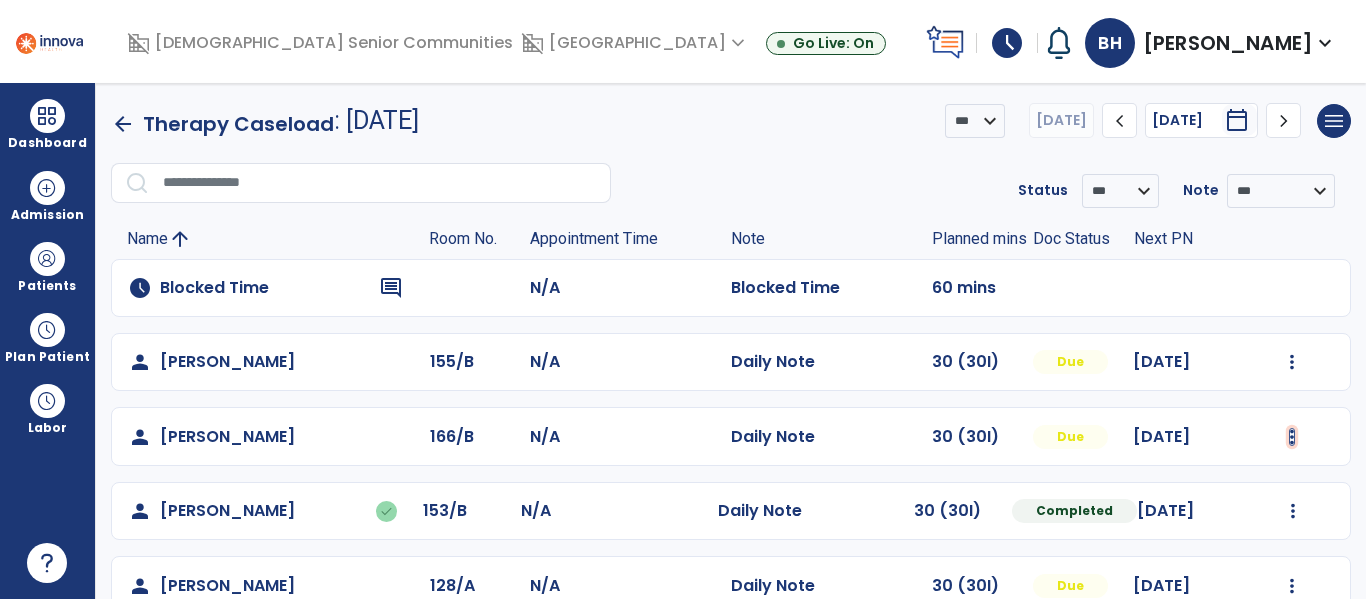 click at bounding box center (1292, 362) 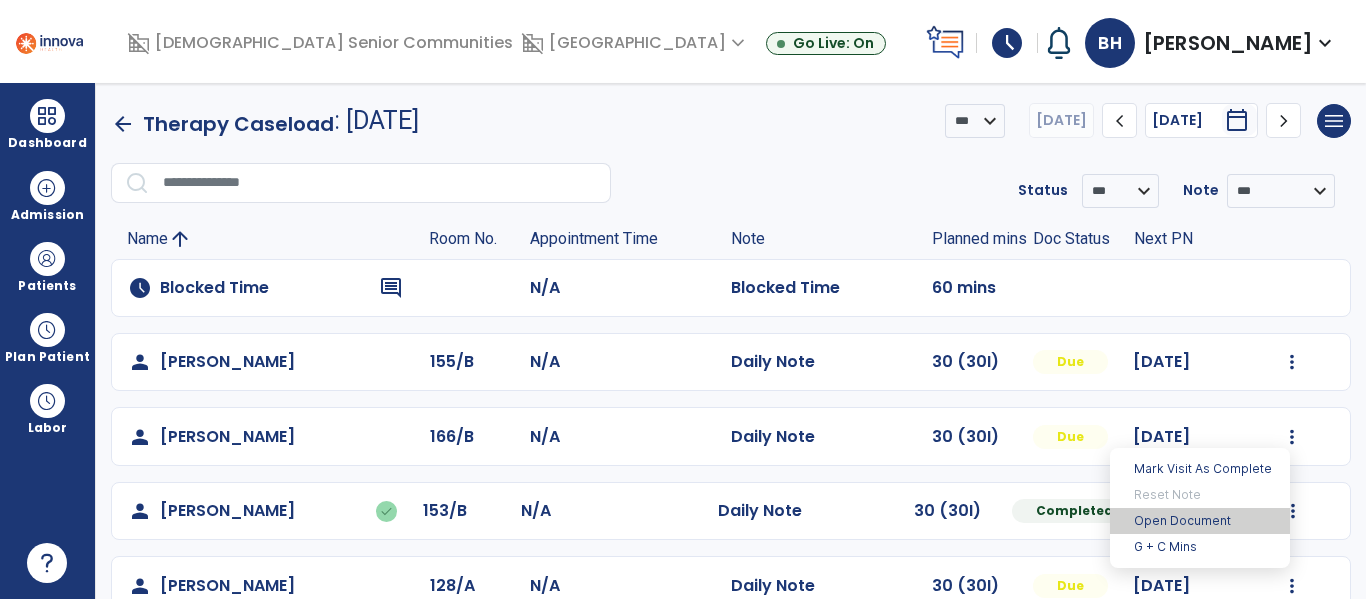 click on "Open Document" at bounding box center (1200, 521) 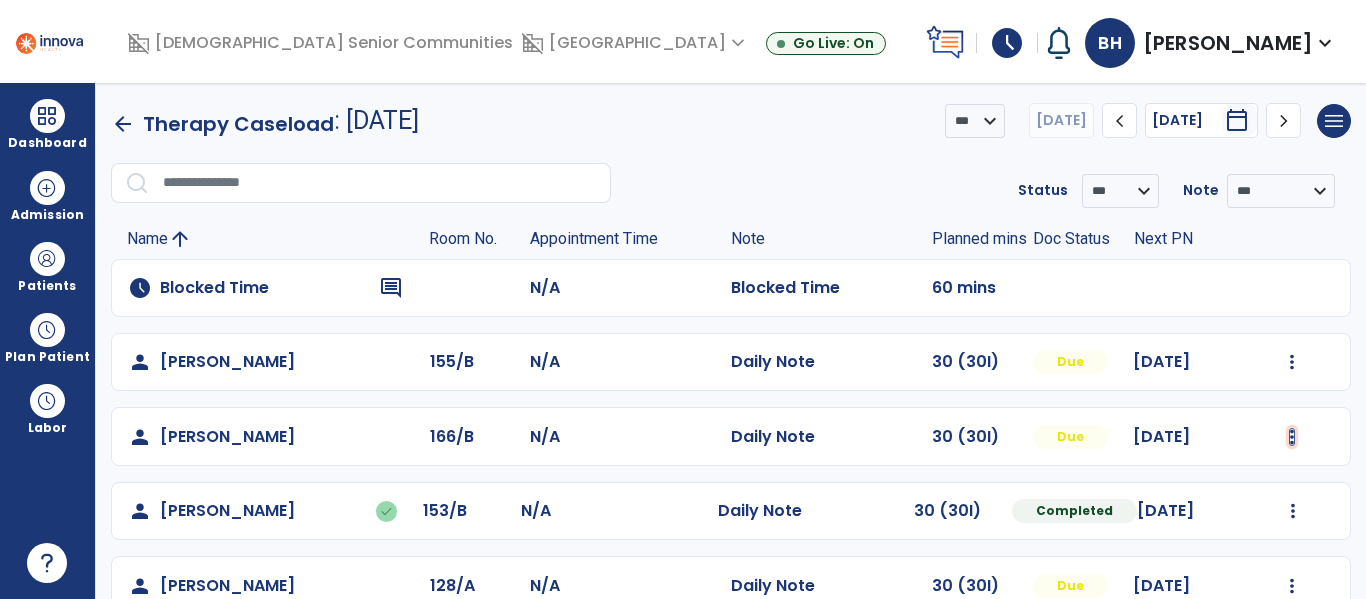click at bounding box center [1292, 362] 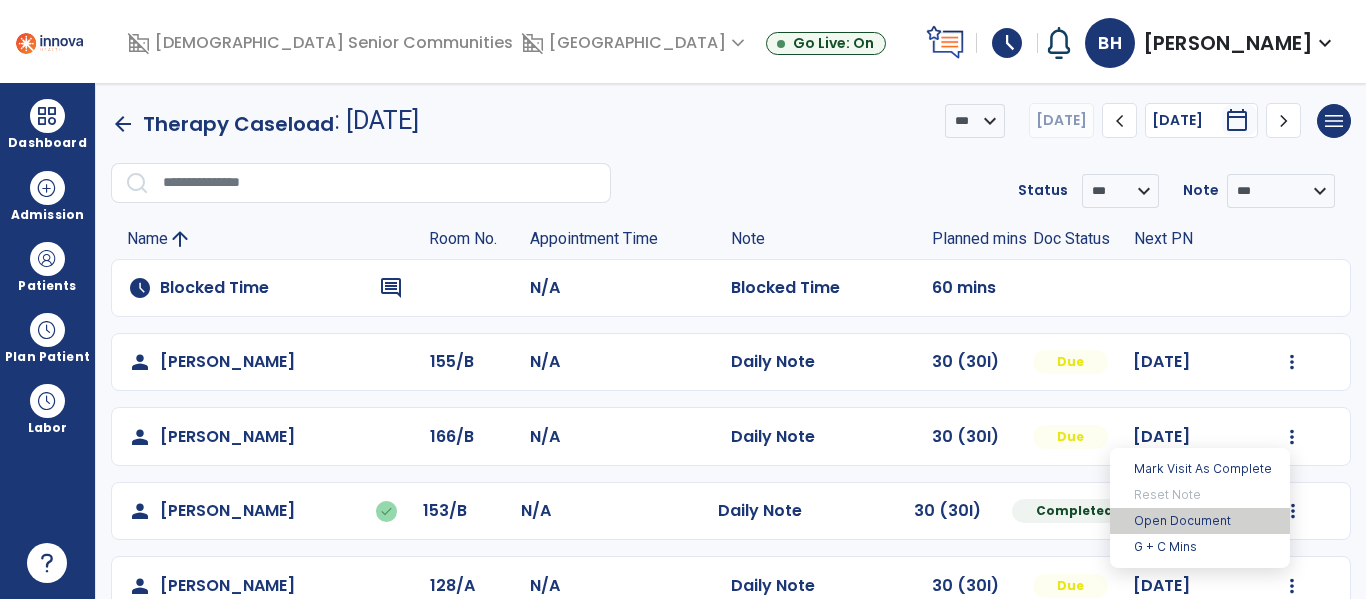 click on "Open Document" at bounding box center (1200, 521) 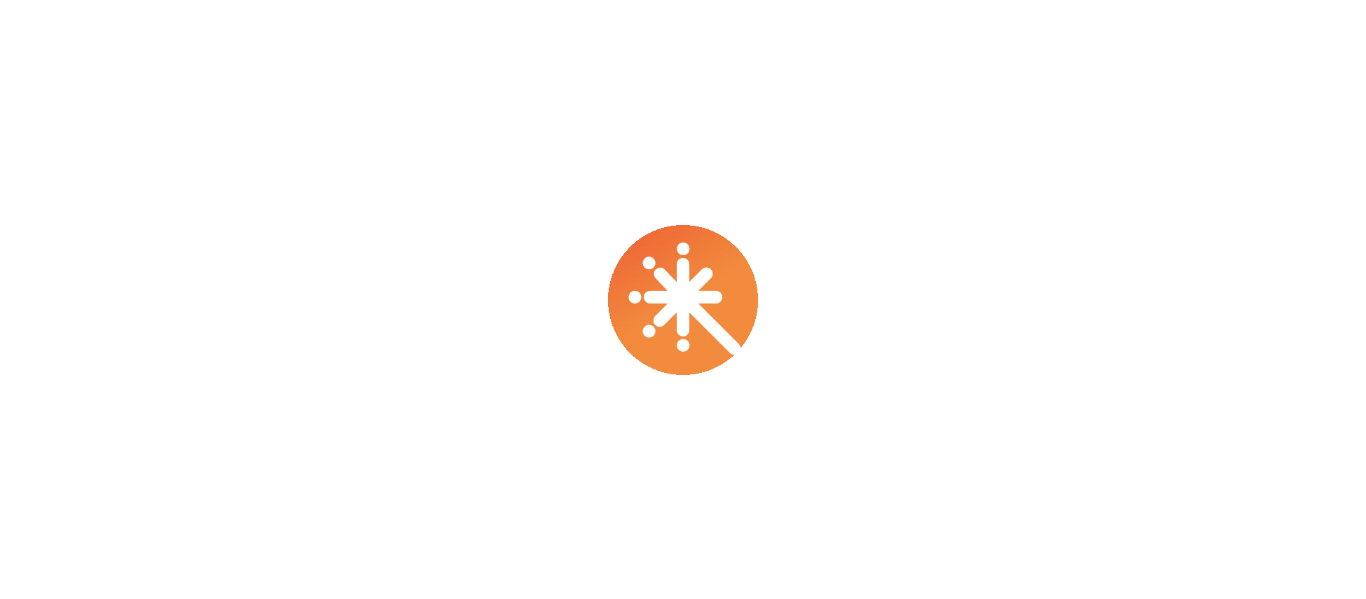 scroll, scrollTop: 0, scrollLeft: 0, axis: both 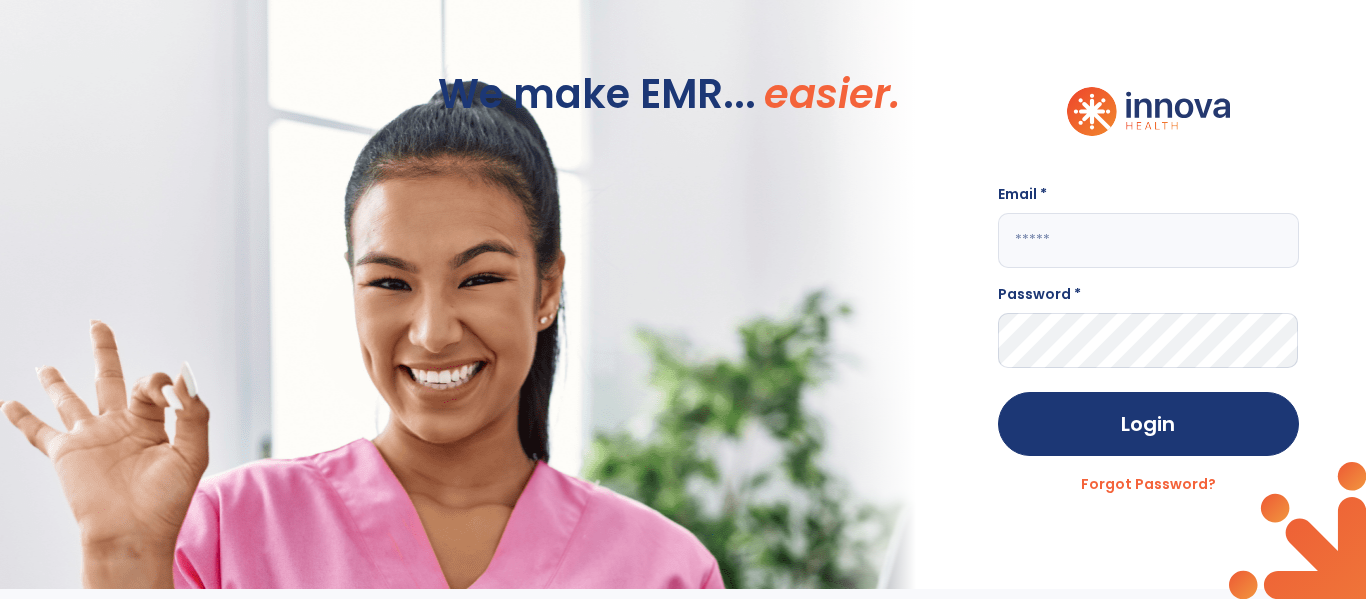 click 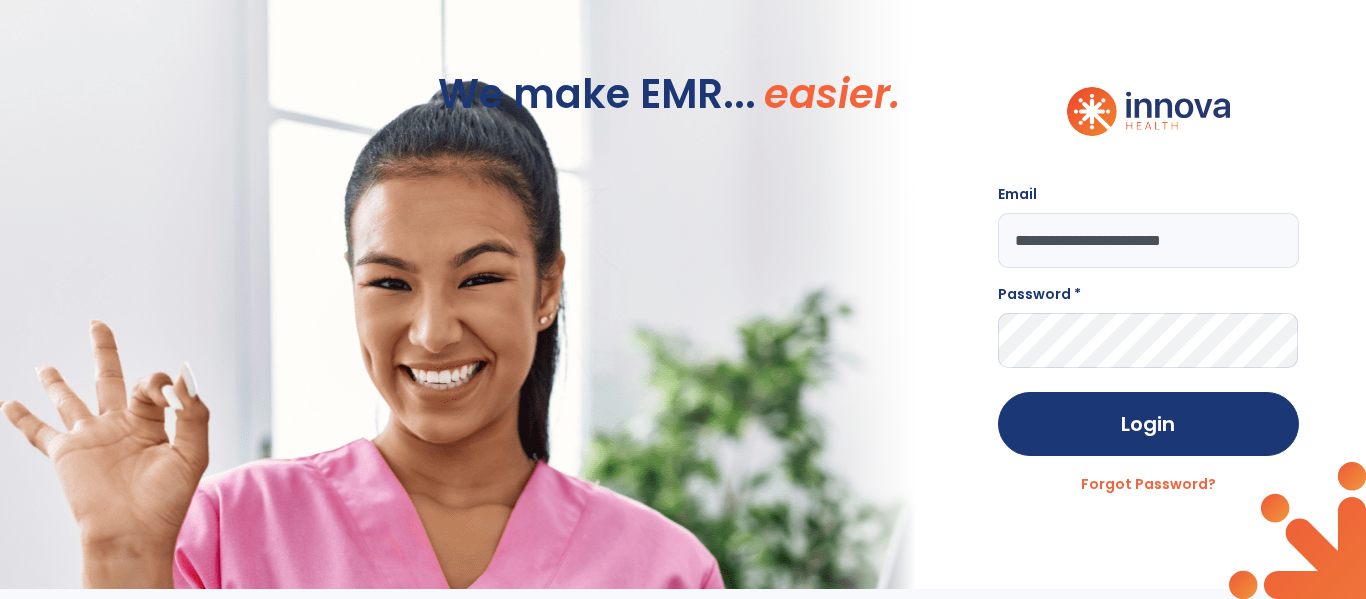type on "**********" 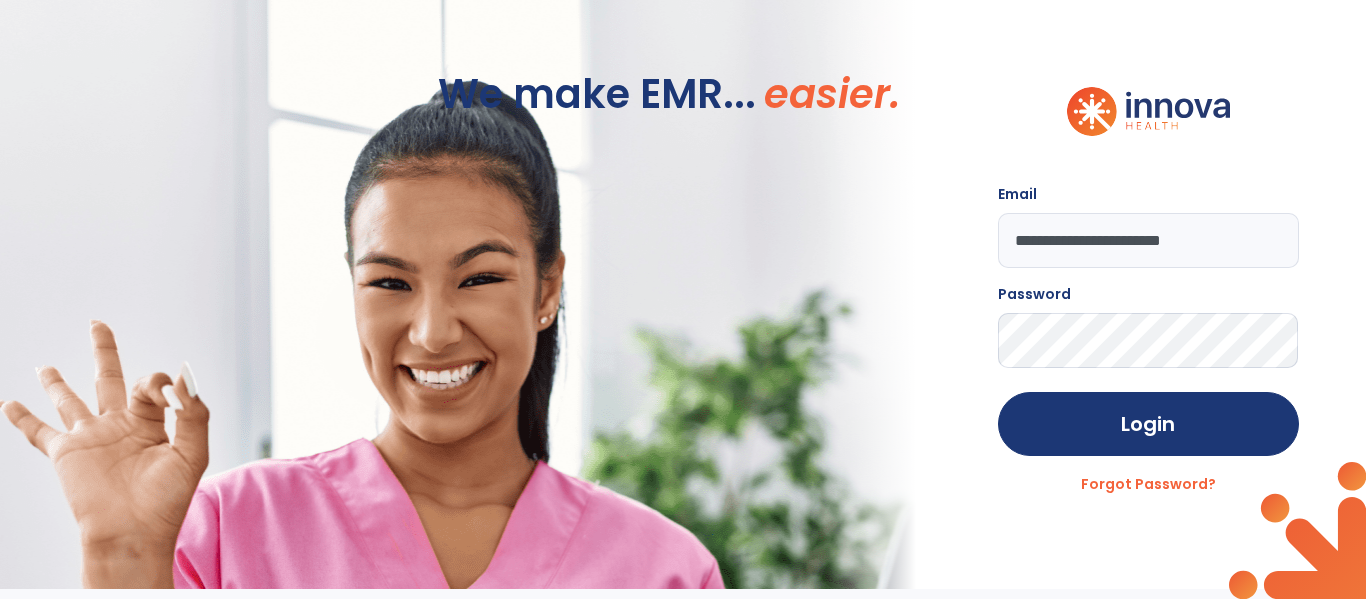 click on "Login" 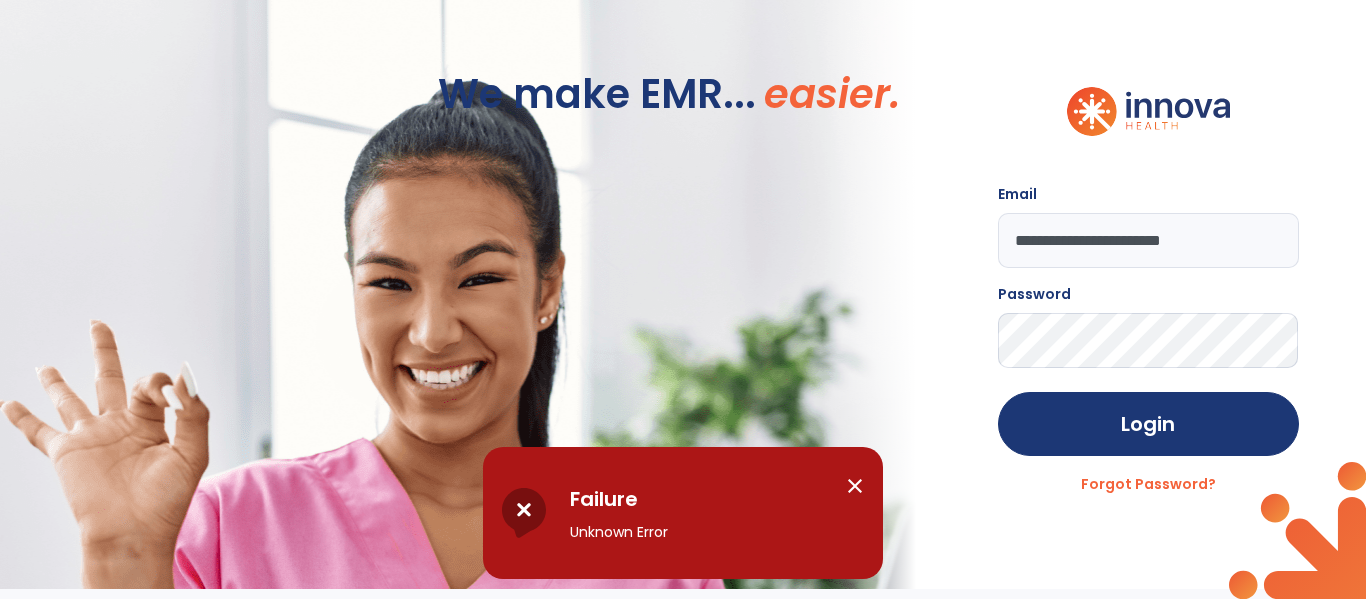 click on "**********" 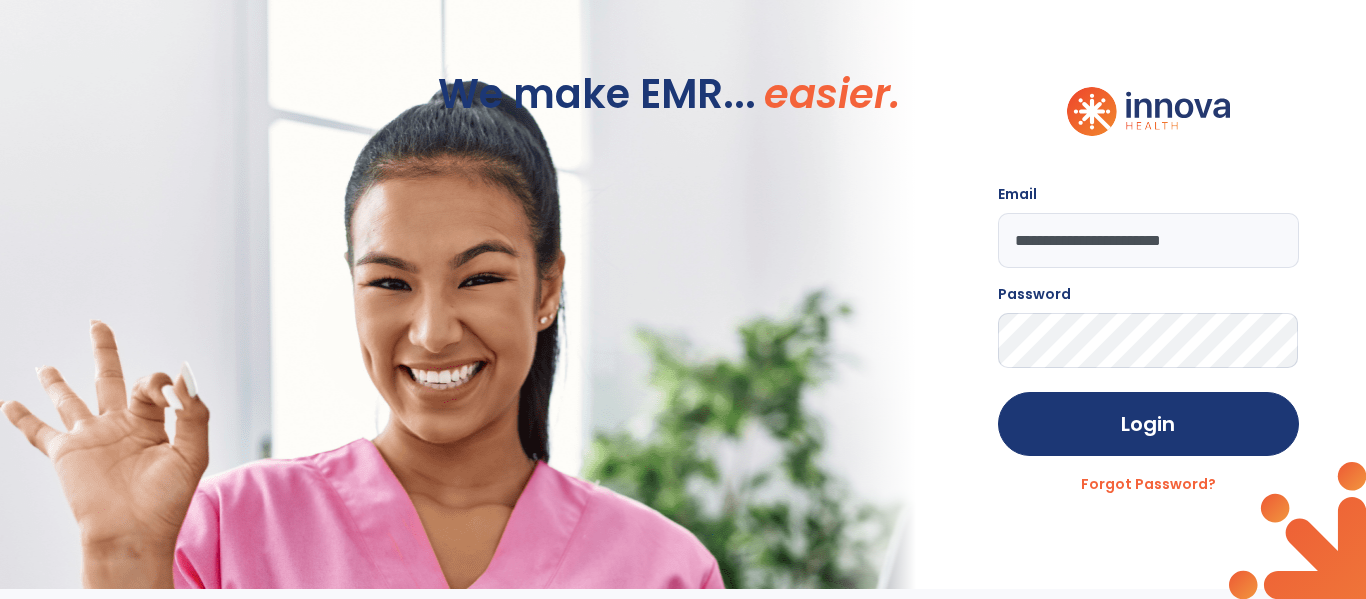 click on "Login" 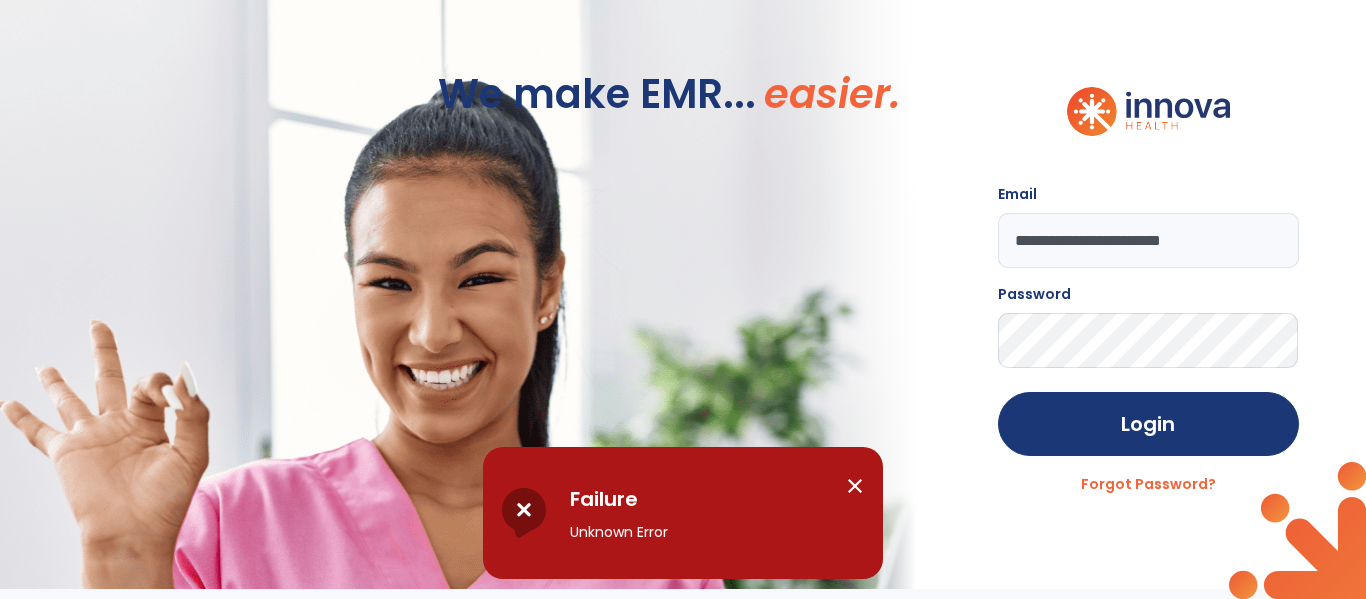 click on "Login" 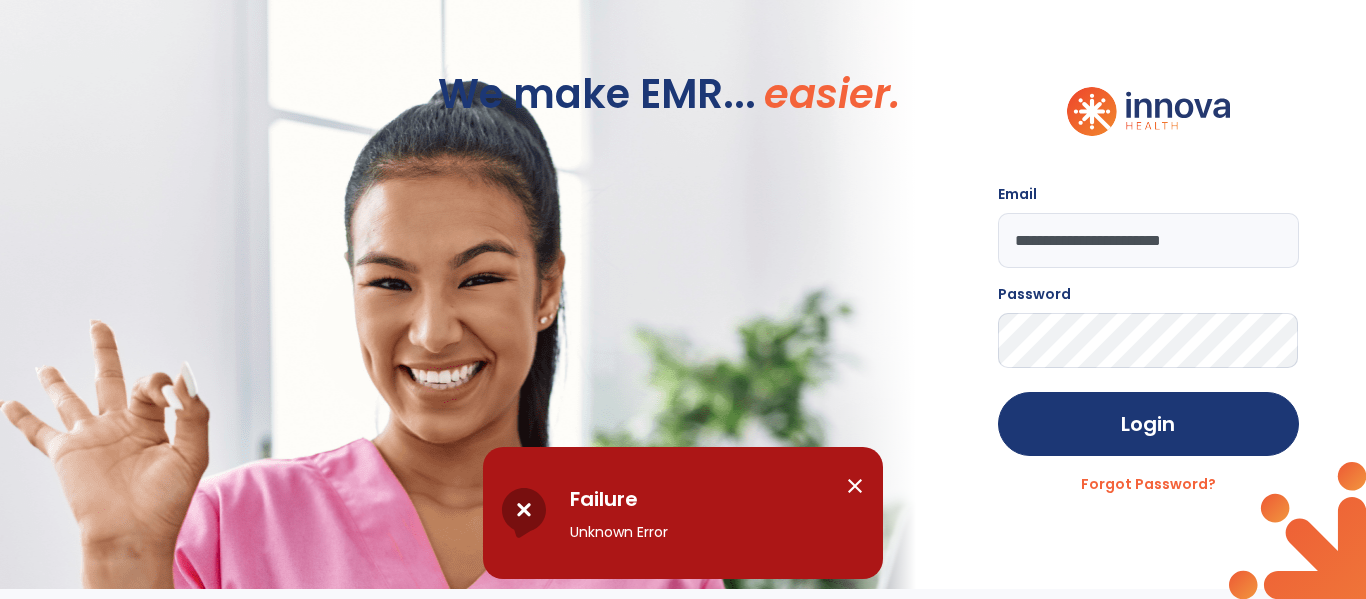 click on "Login" 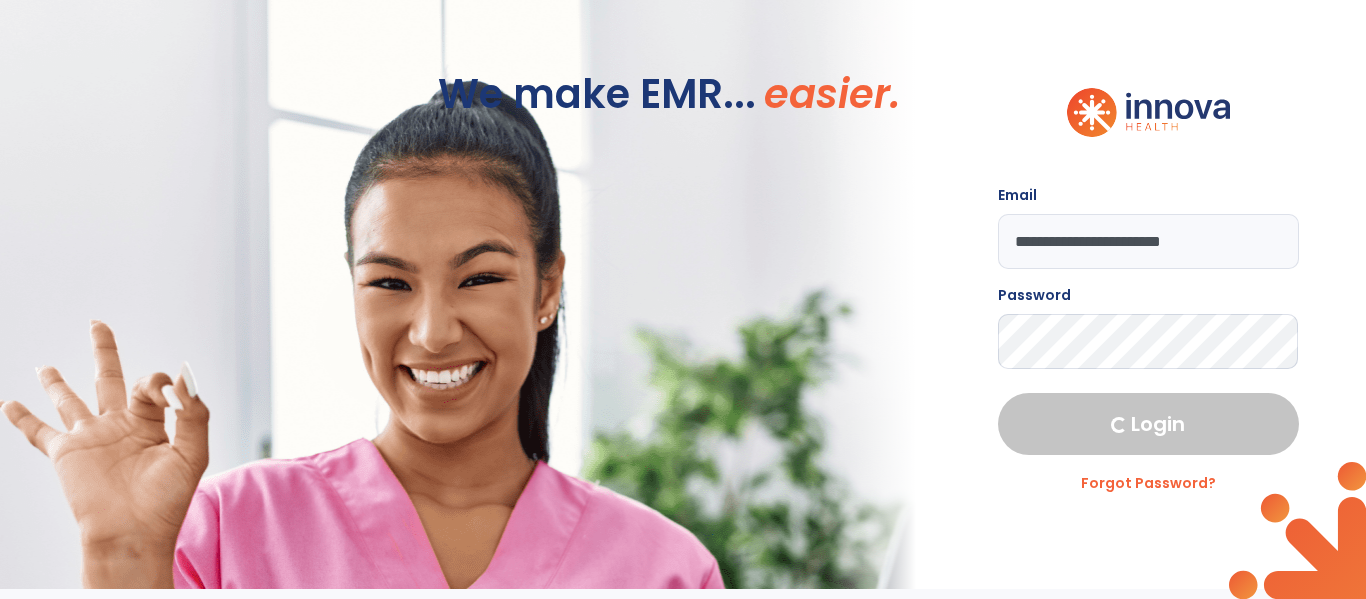 click on "Login" 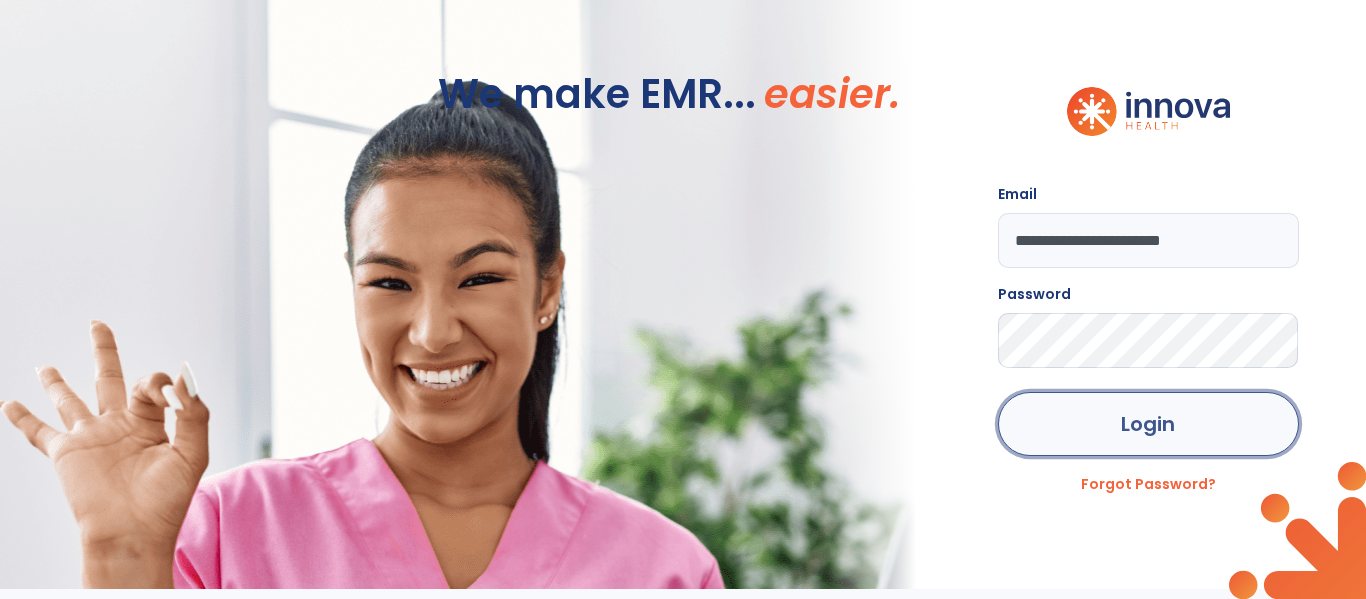 click on "Login" 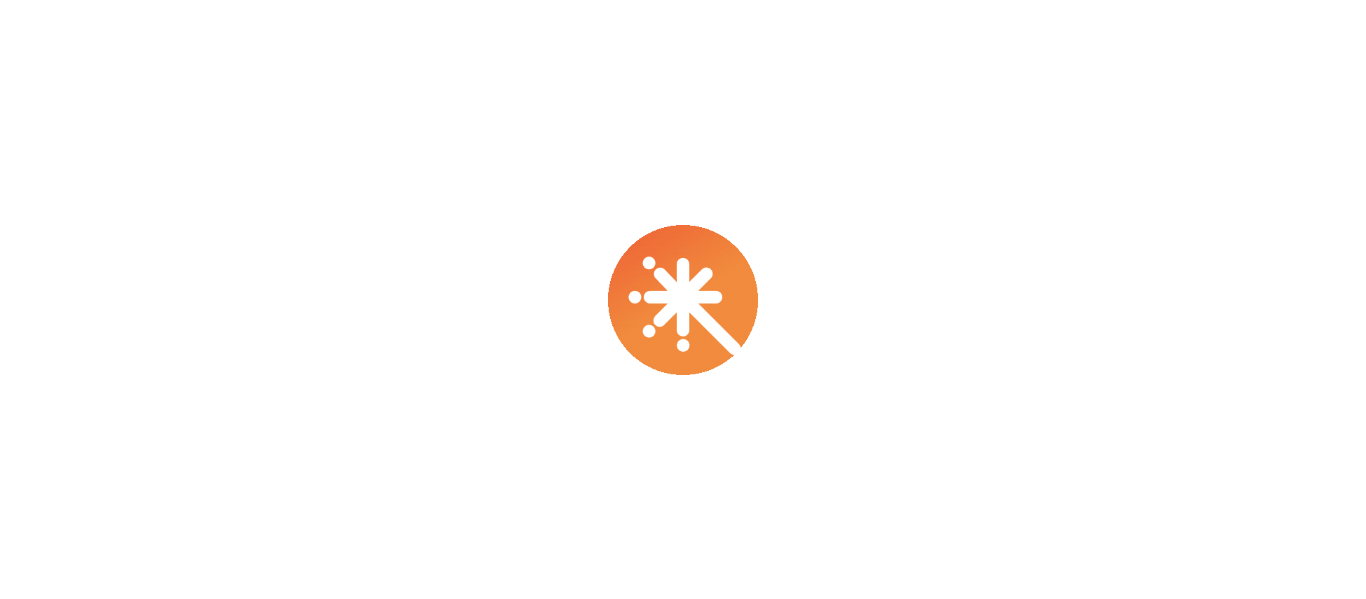 scroll, scrollTop: 0, scrollLeft: 0, axis: both 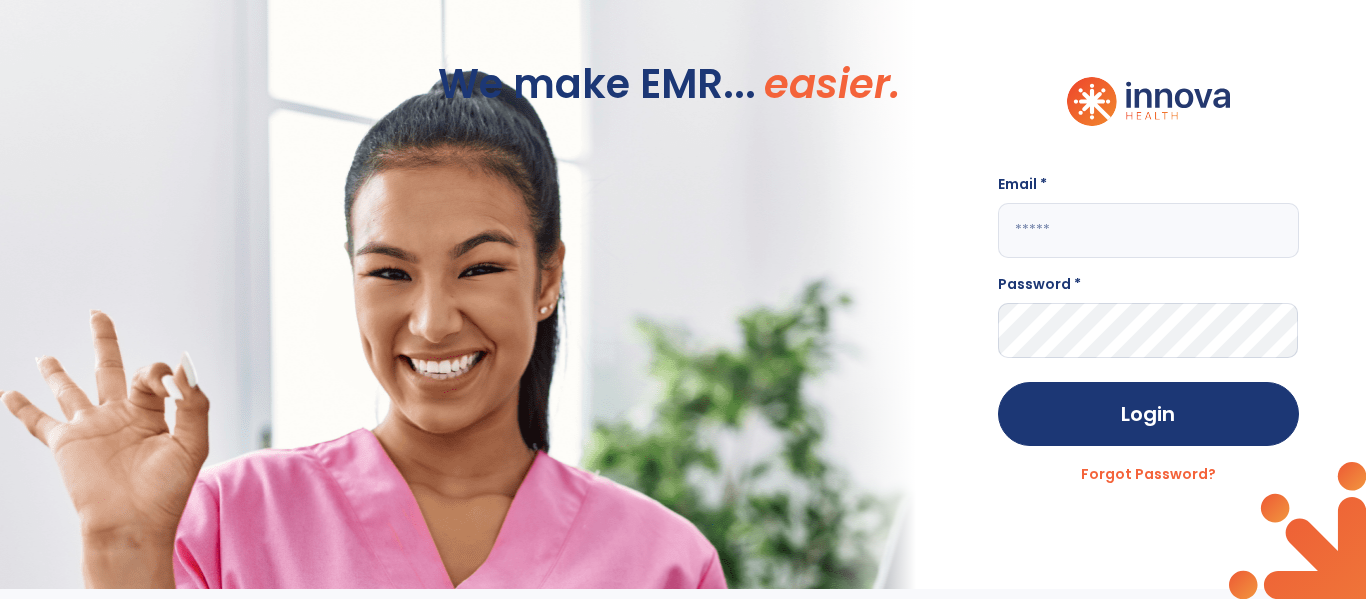 click 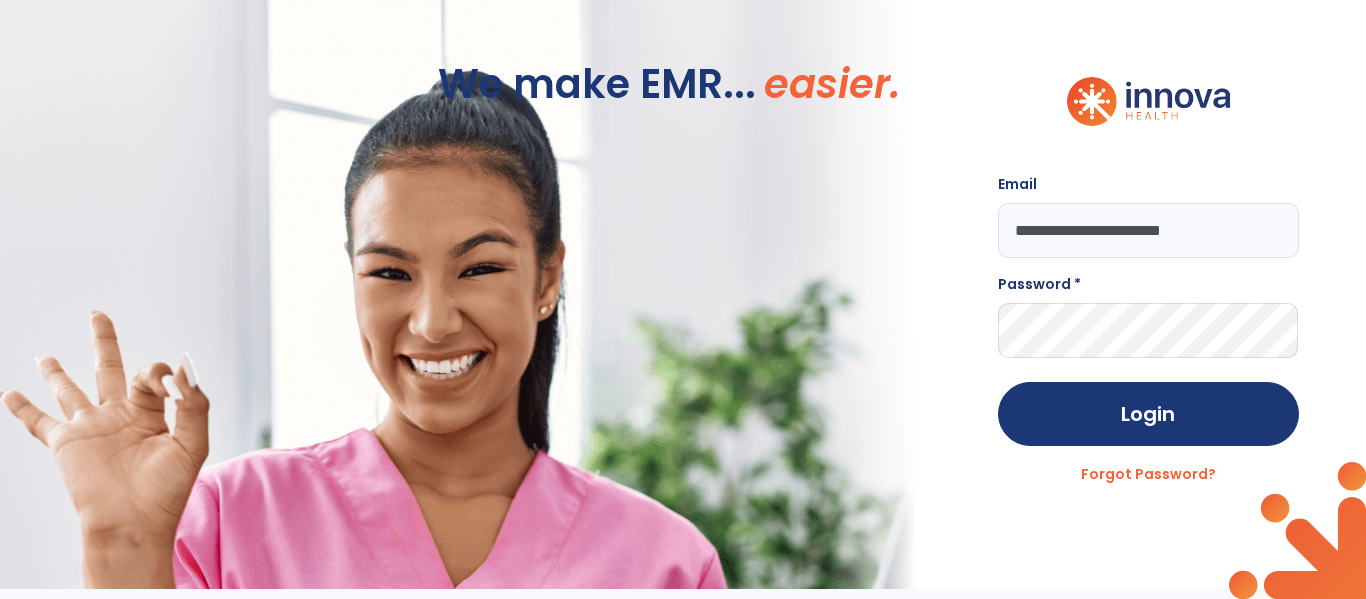 type on "**********" 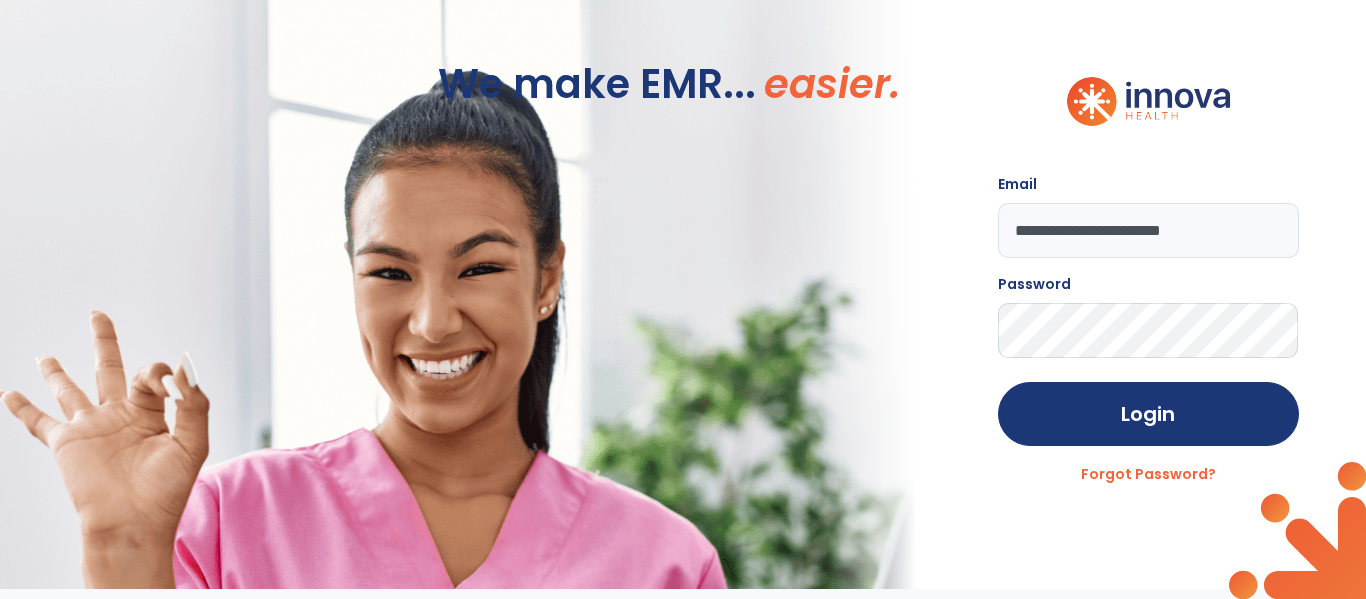 click on "Login" 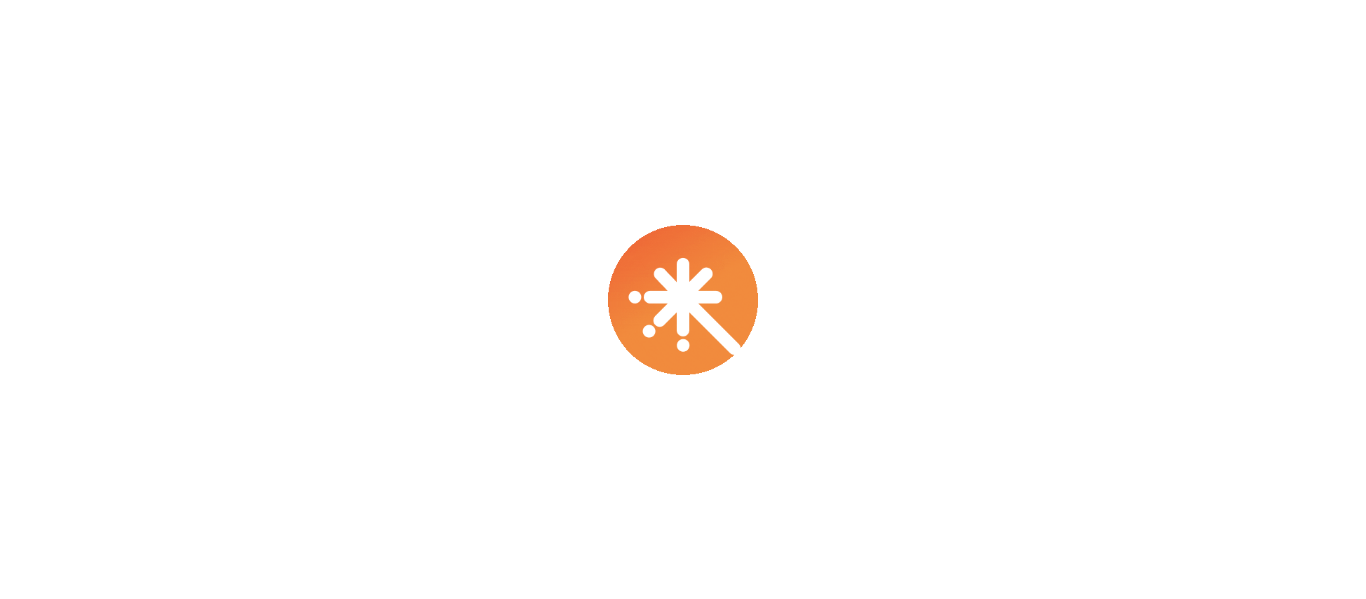 scroll, scrollTop: 0, scrollLeft: 0, axis: both 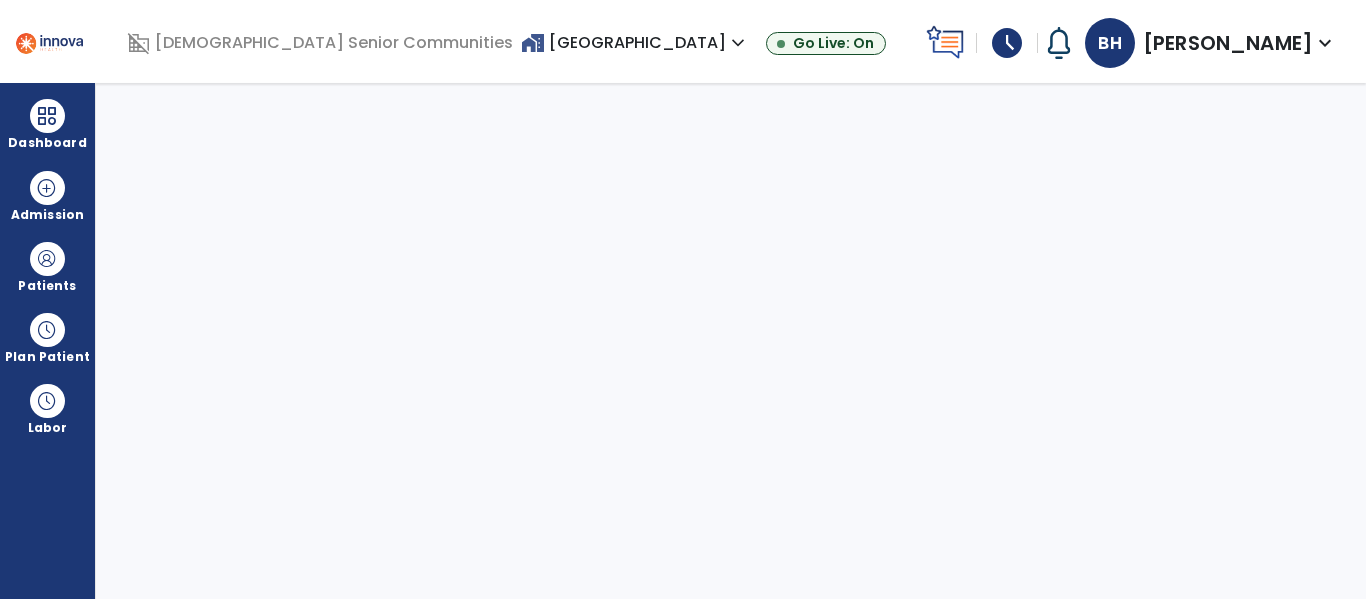 select on "****" 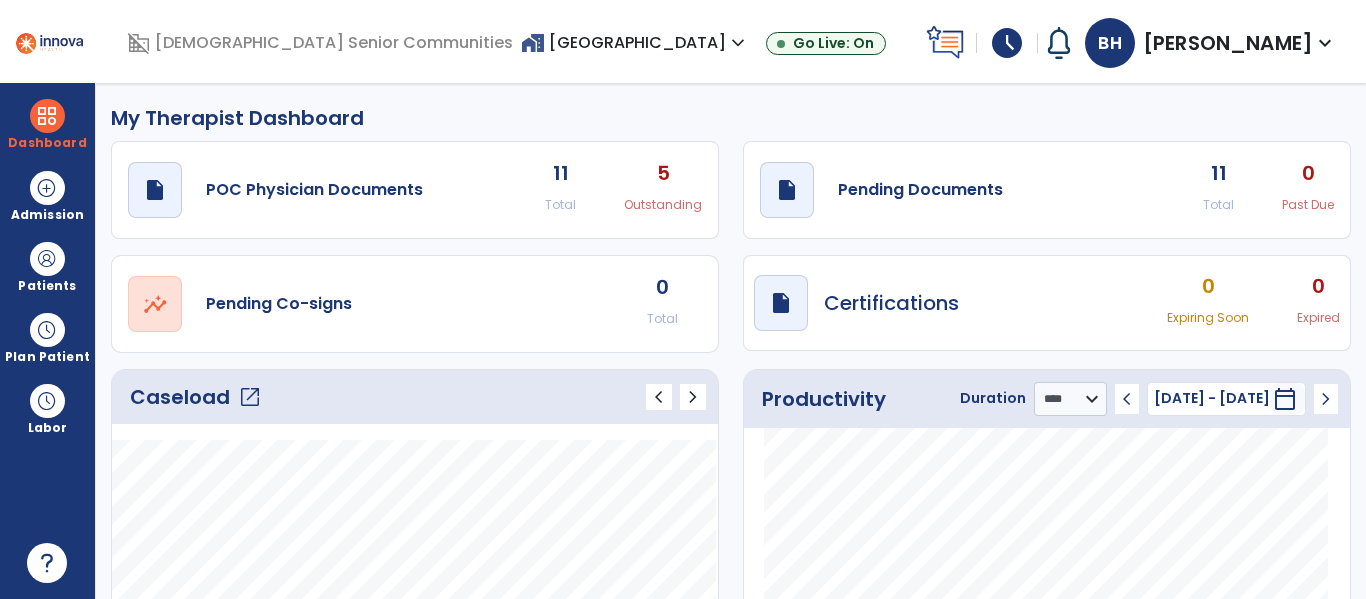 click on "open_in_new" 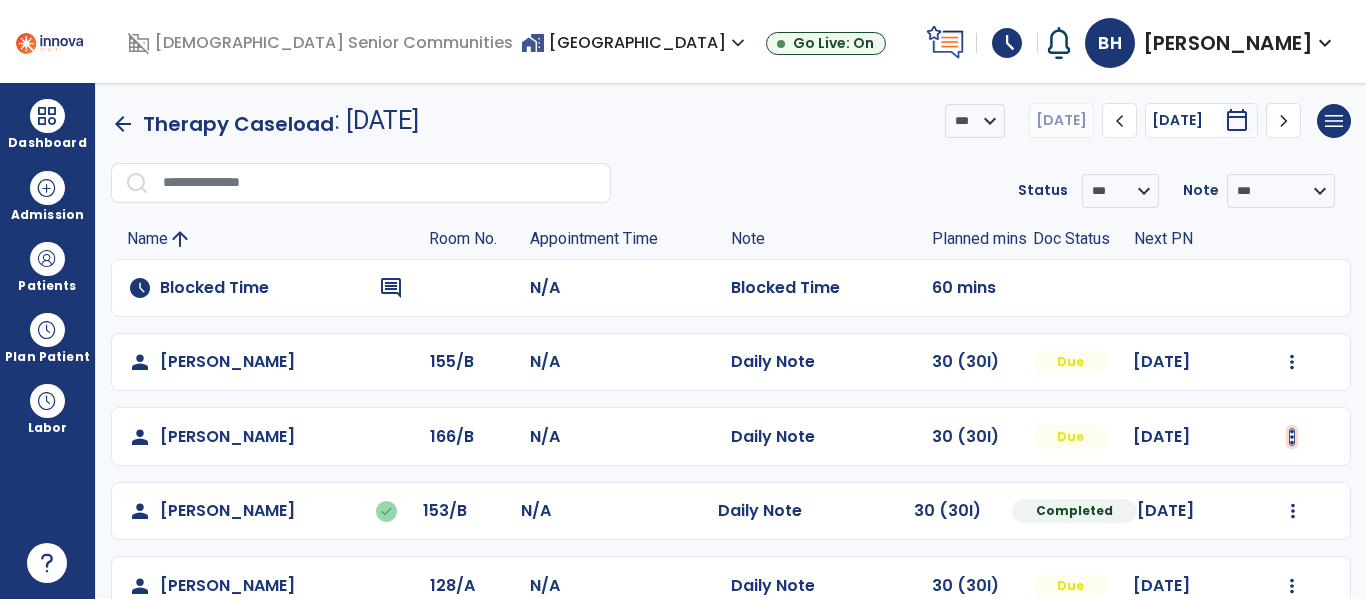 click at bounding box center (1292, 362) 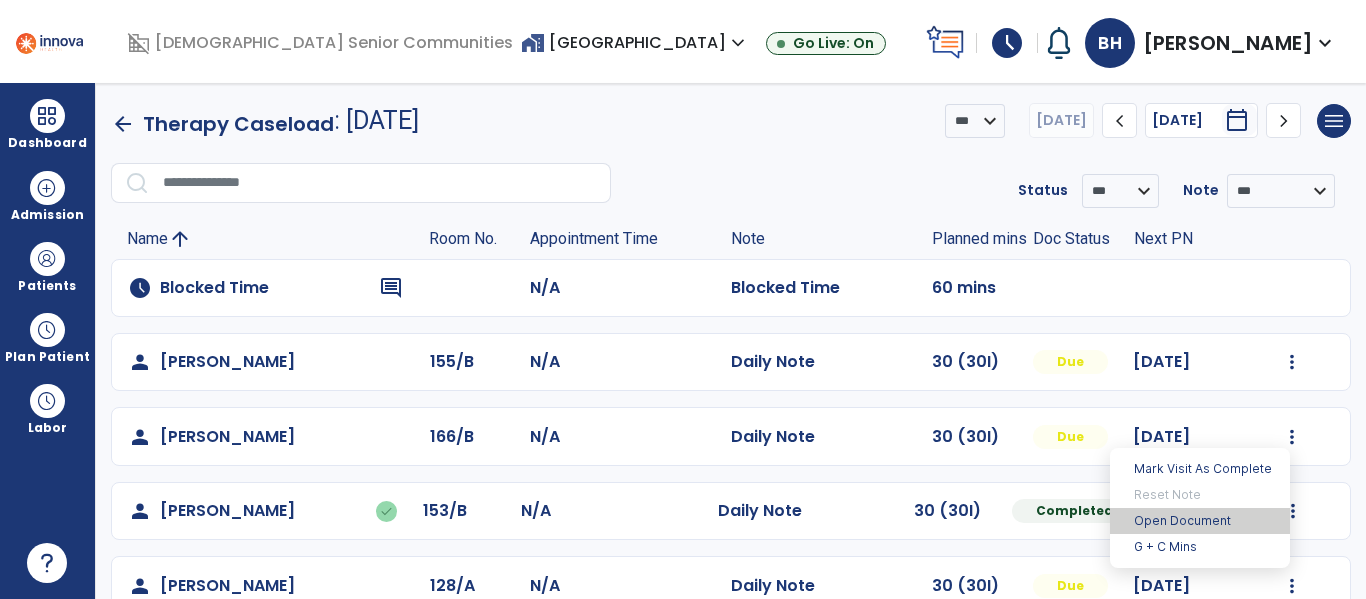 click on "Open Document" at bounding box center [1200, 521] 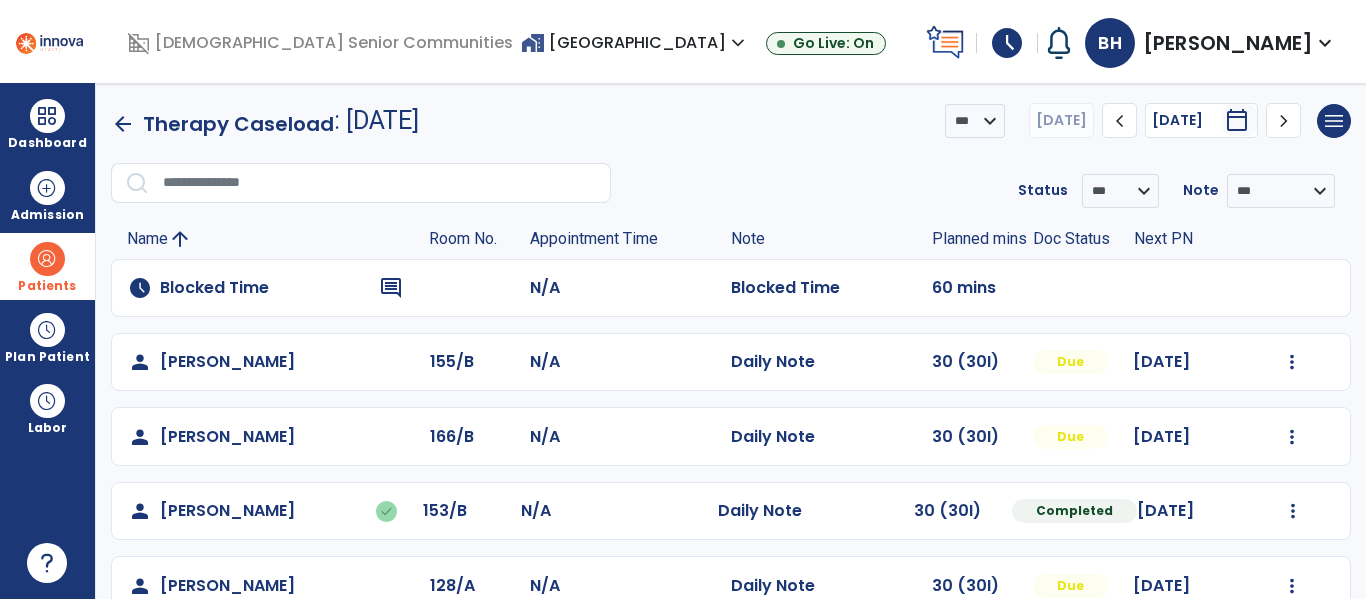 click on "Patients" at bounding box center [47, 266] 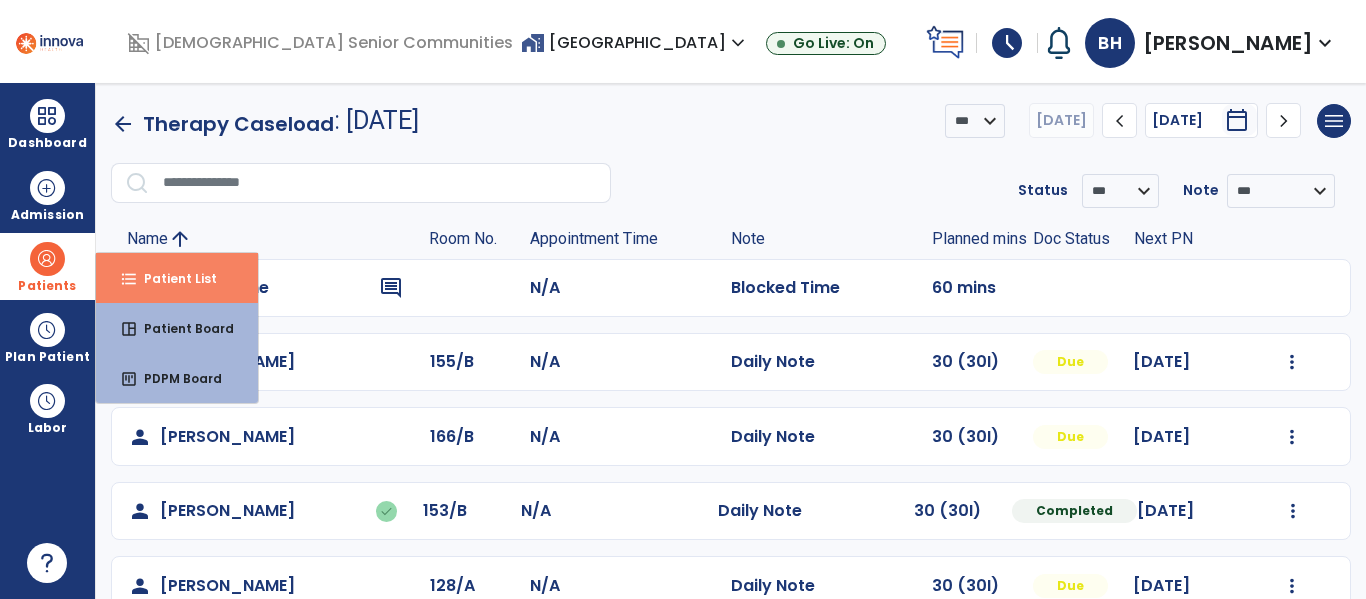 click on "Patient List" at bounding box center [172, 278] 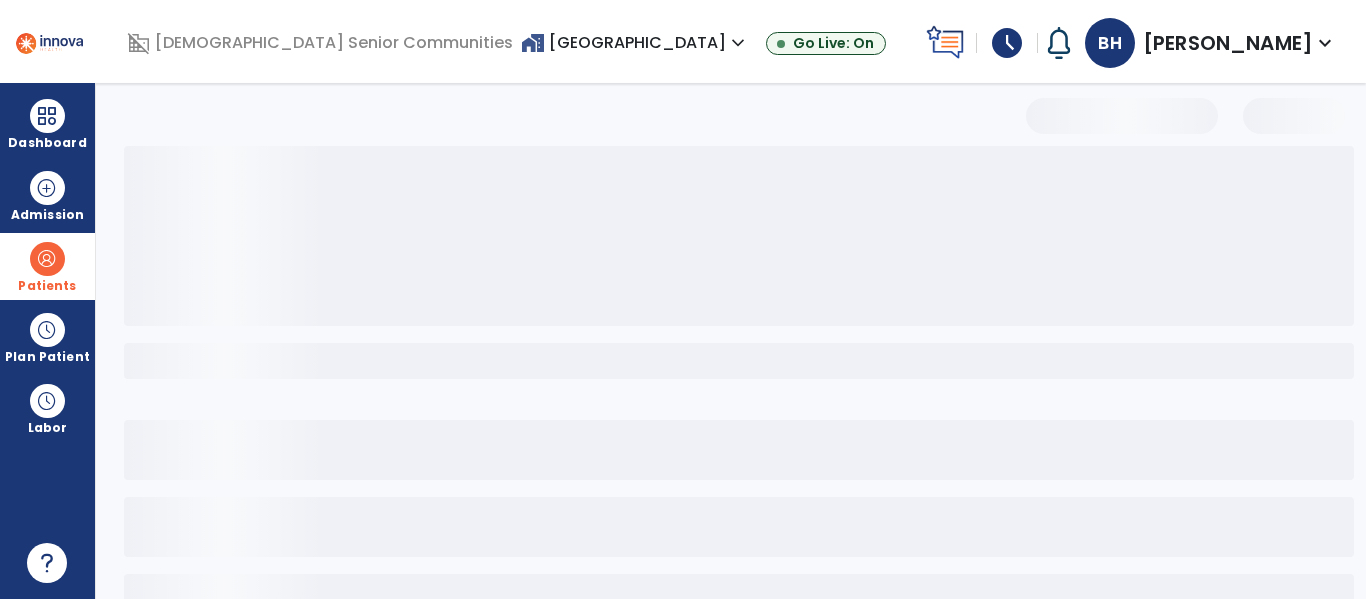 select on "***" 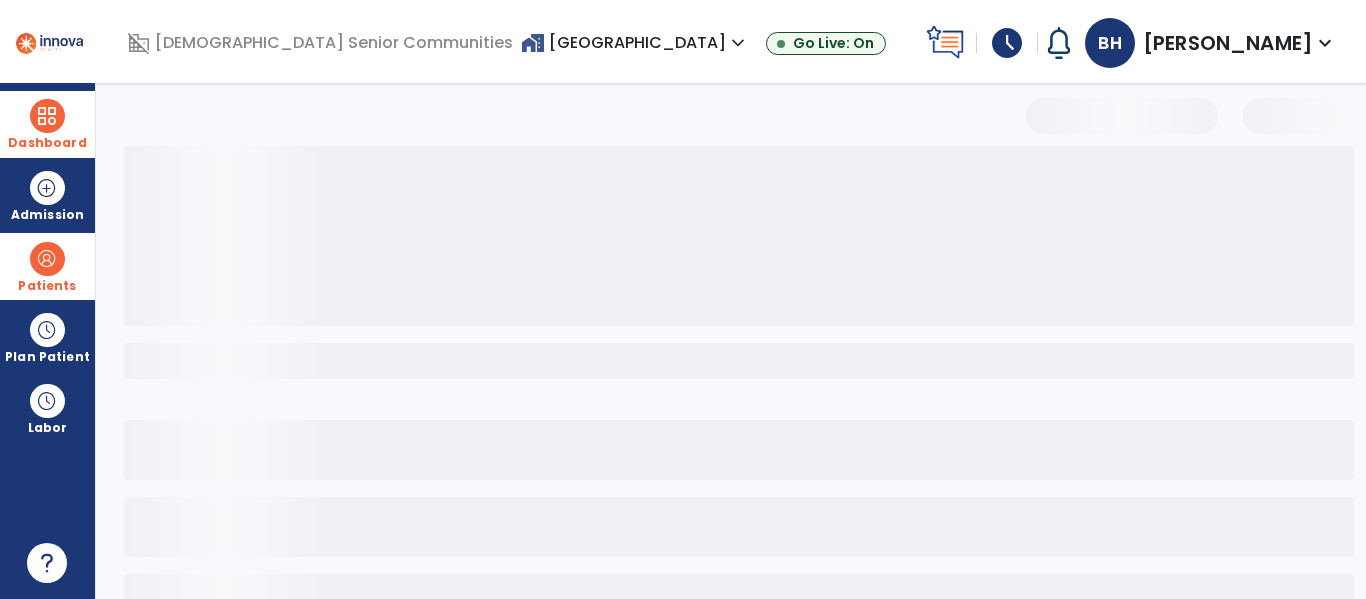 click on "Dashboard" at bounding box center (47, 124) 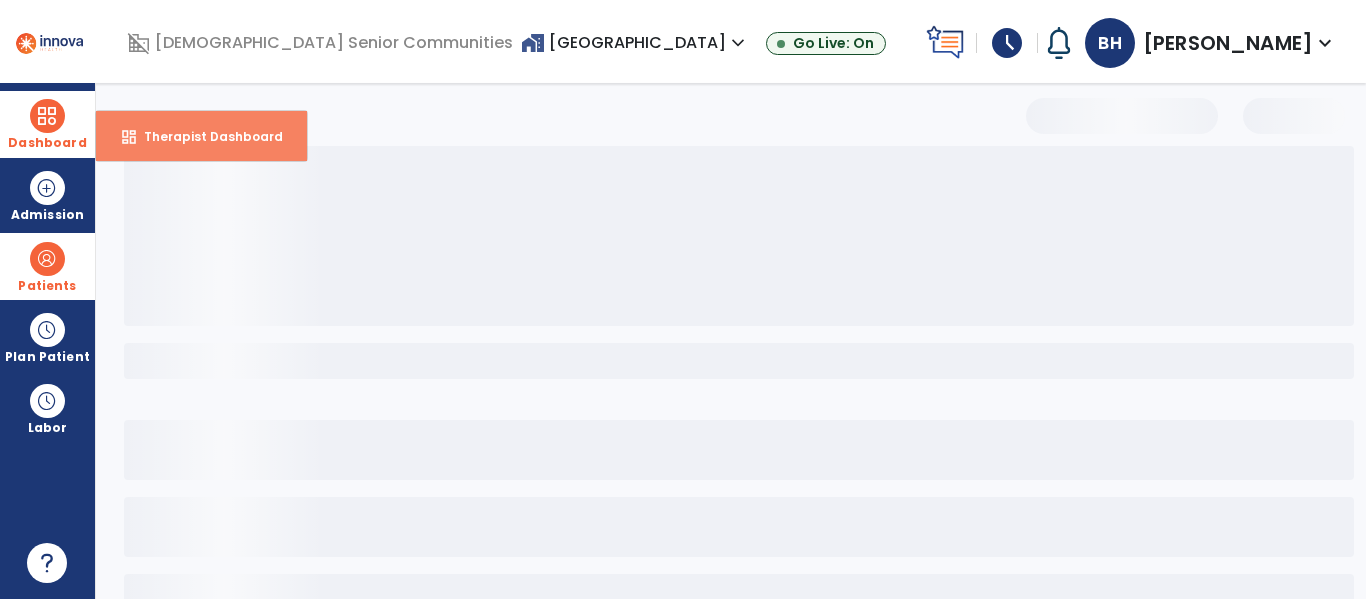 click on "Therapist Dashboard" at bounding box center (205, 136) 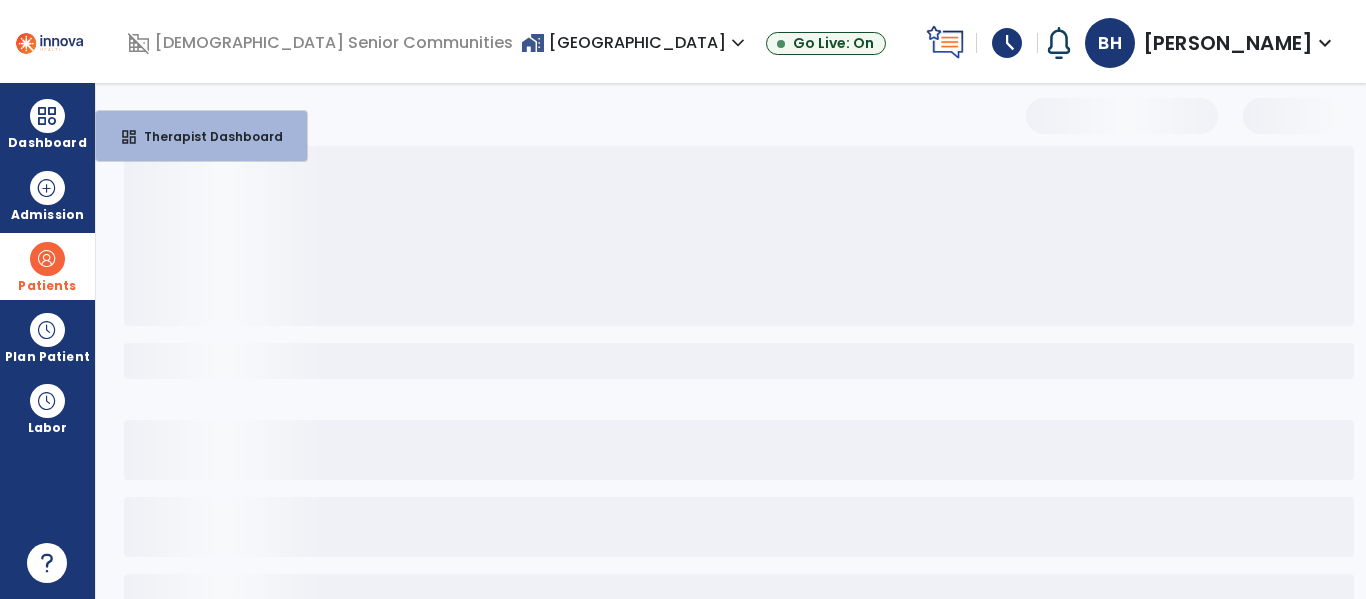 select on "****" 